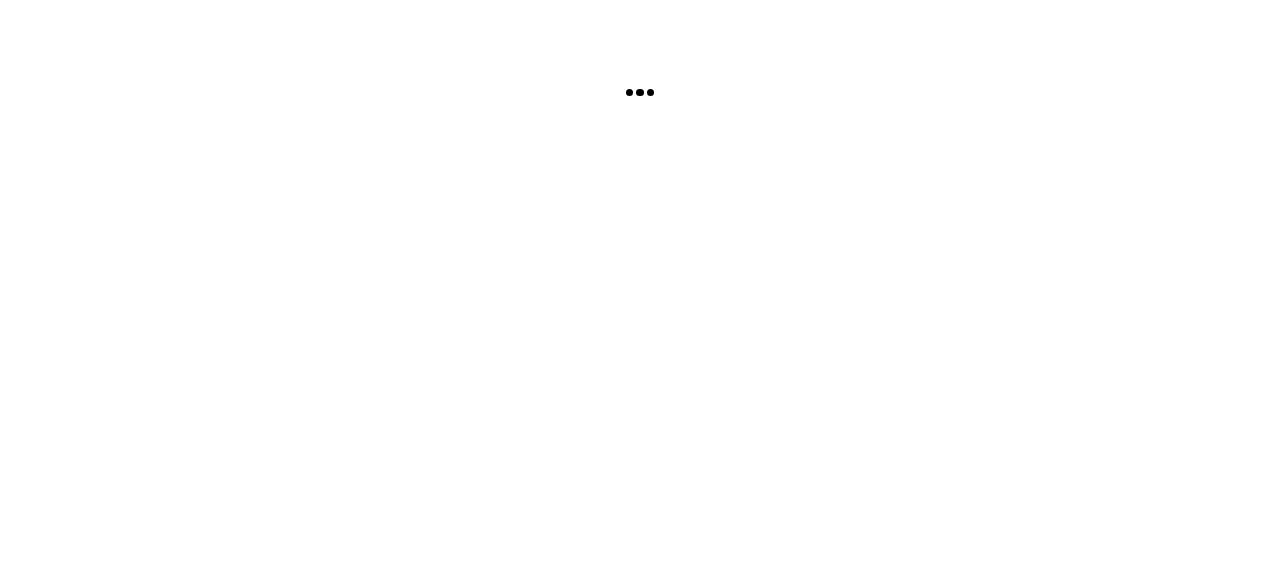 scroll, scrollTop: 0, scrollLeft: 0, axis: both 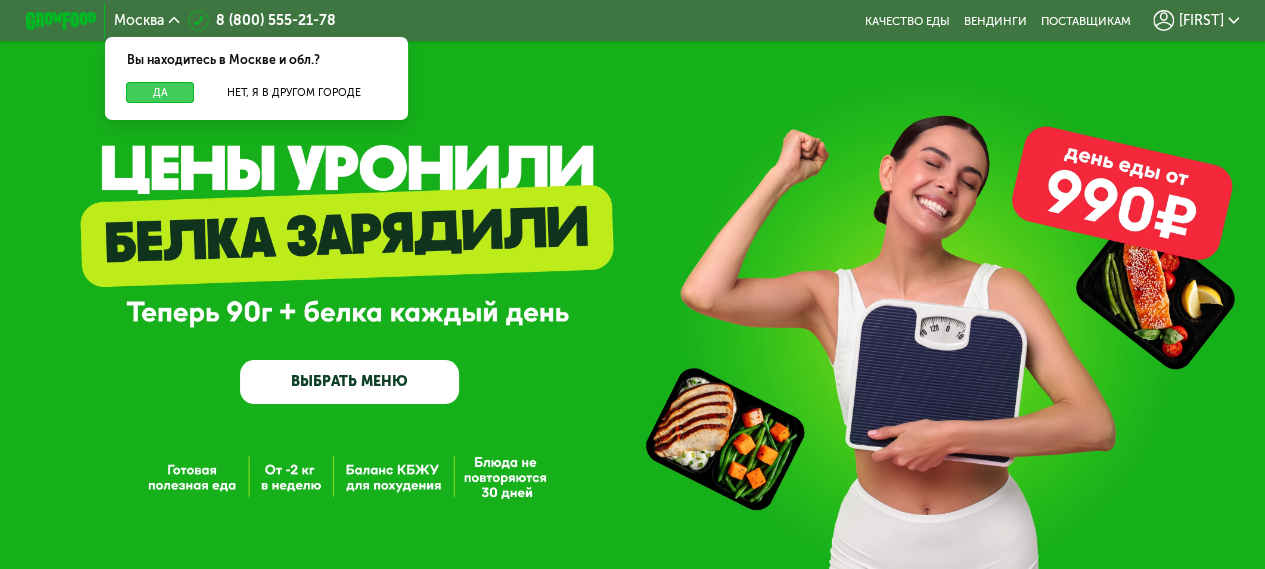 click on "Да" at bounding box center [160, 92] 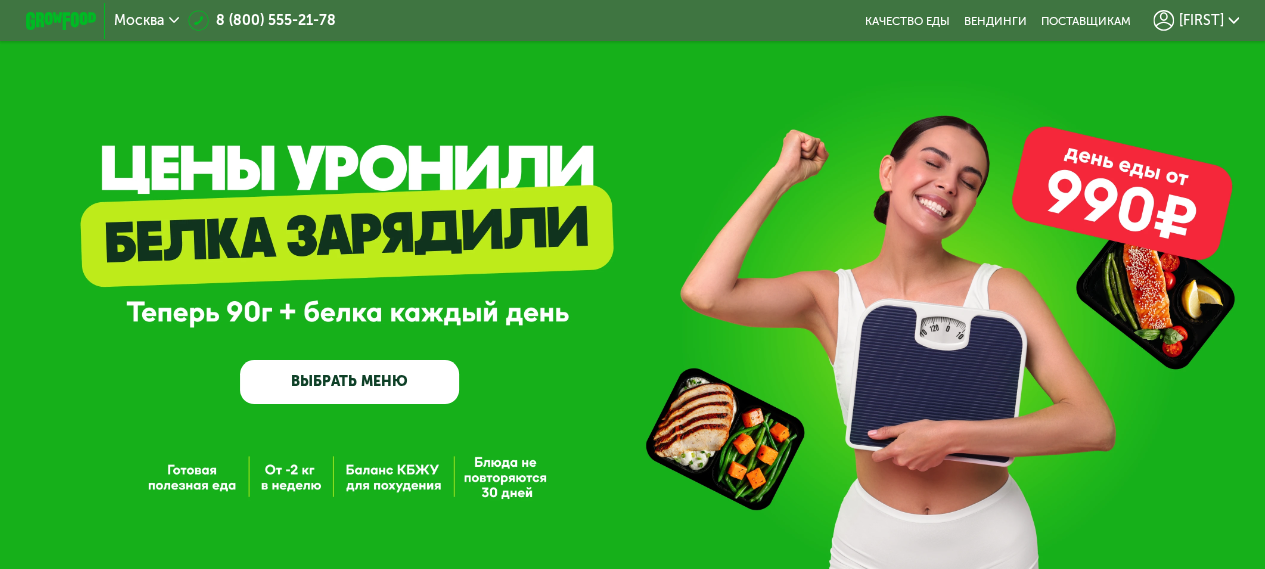 click on "ВЫБРАТЬ МЕНЮ" at bounding box center [349, 382] 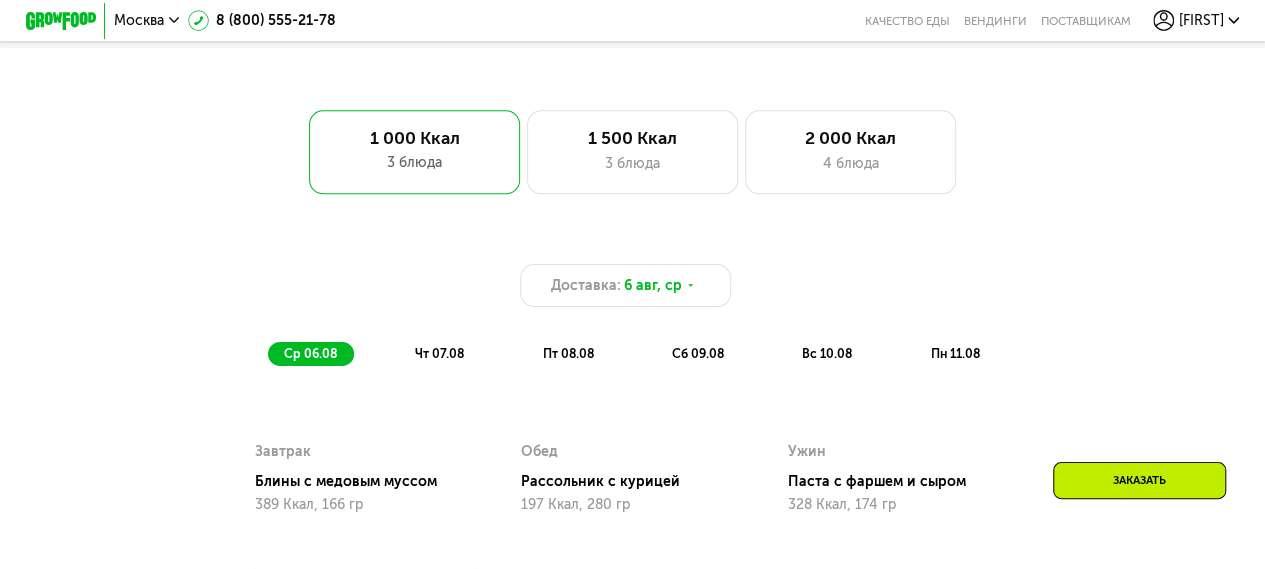scroll, scrollTop: 1048, scrollLeft: 0, axis: vertical 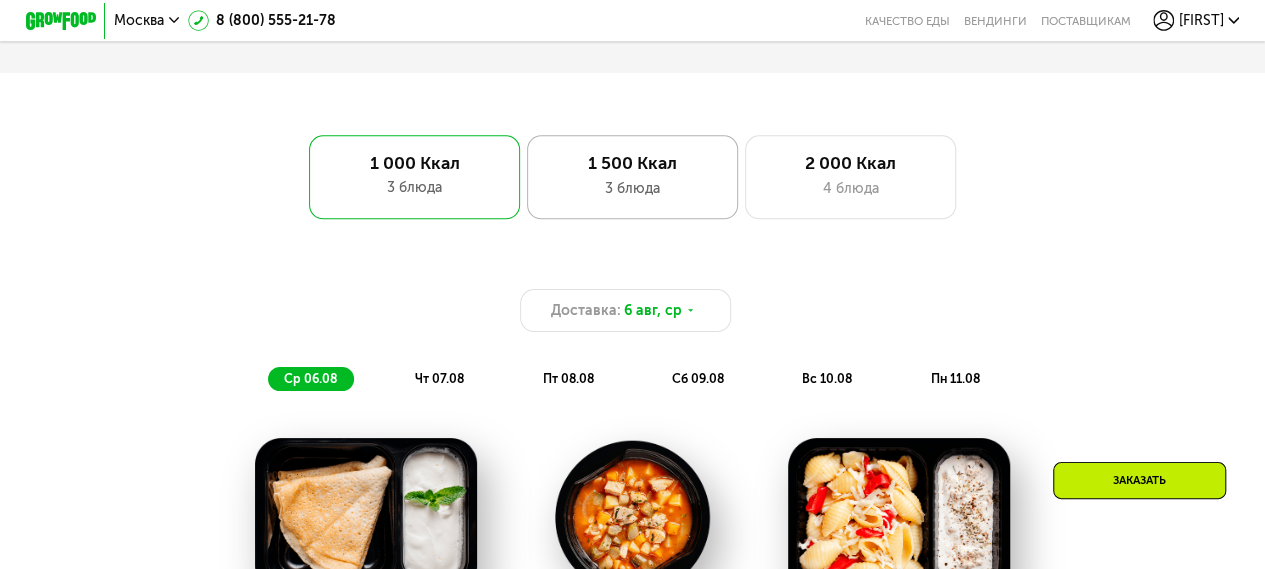 click on "3 блюда" at bounding box center (633, 188) 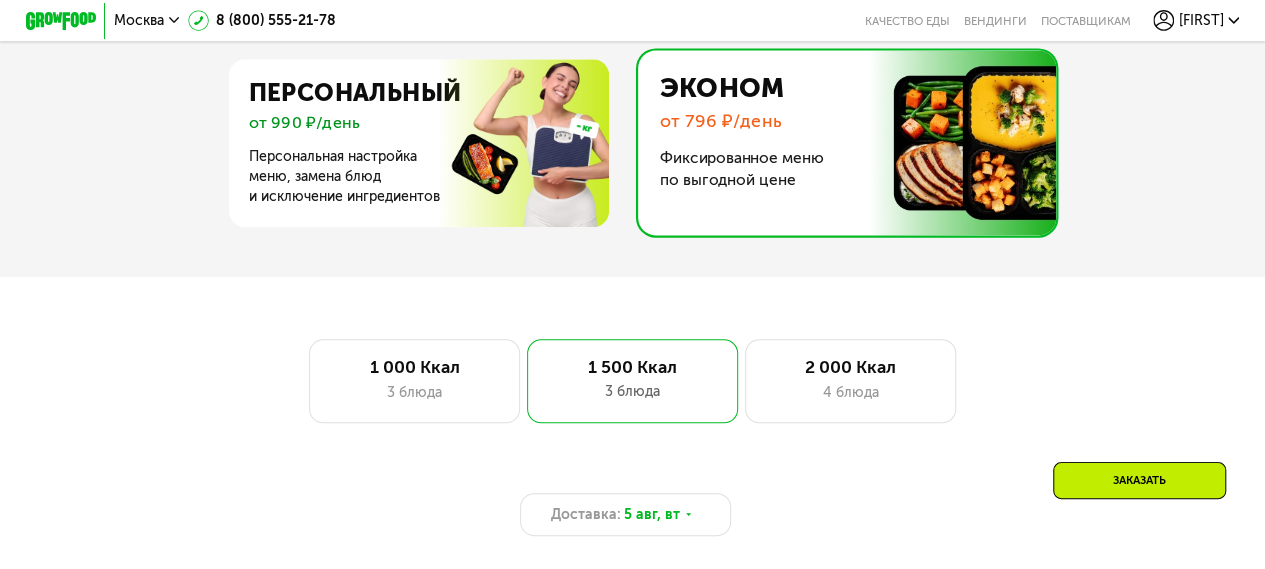 scroll, scrollTop: 748, scrollLeft: 0, axis: vertical 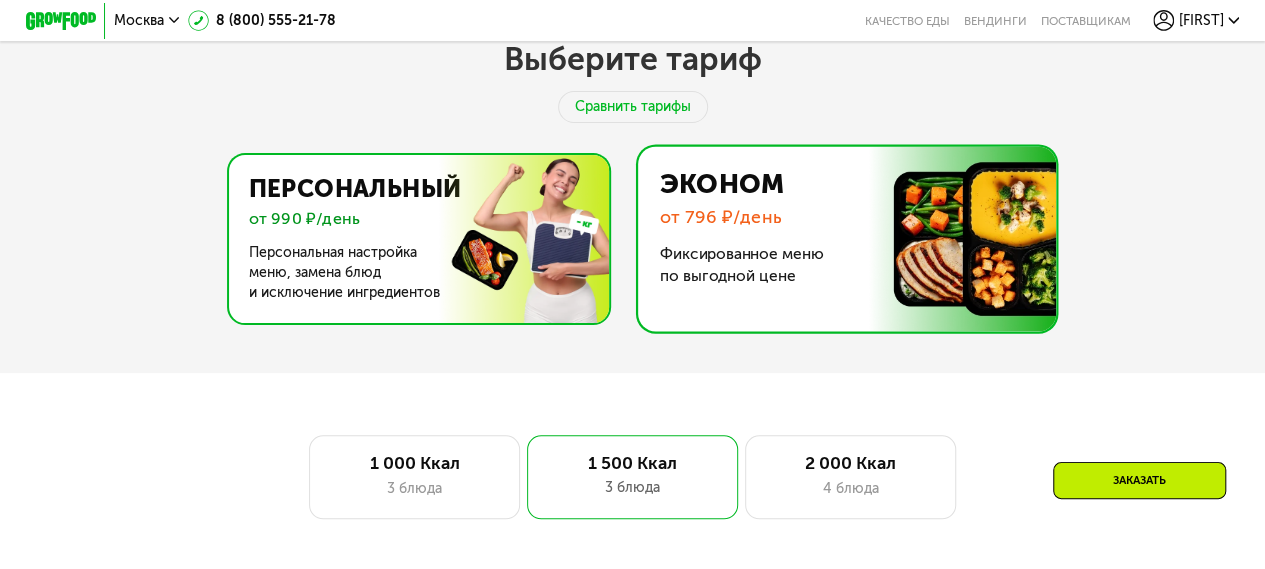 click at bounding box center (413, 239) 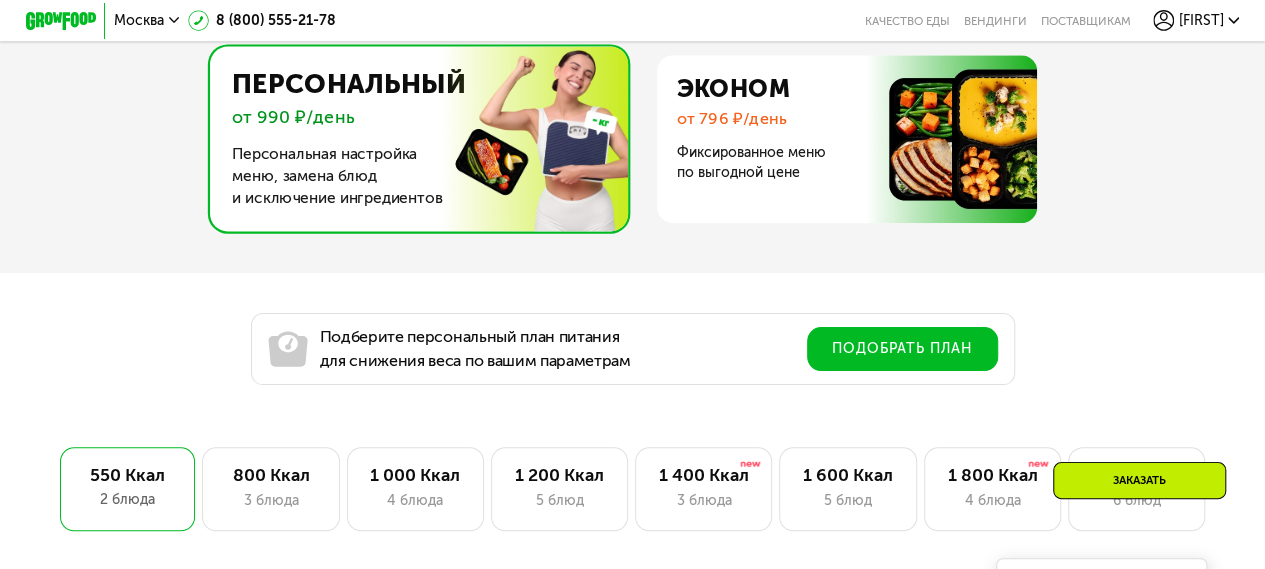 scroll, scrollTop: 948, scrollLeft: 0, axis: vertical 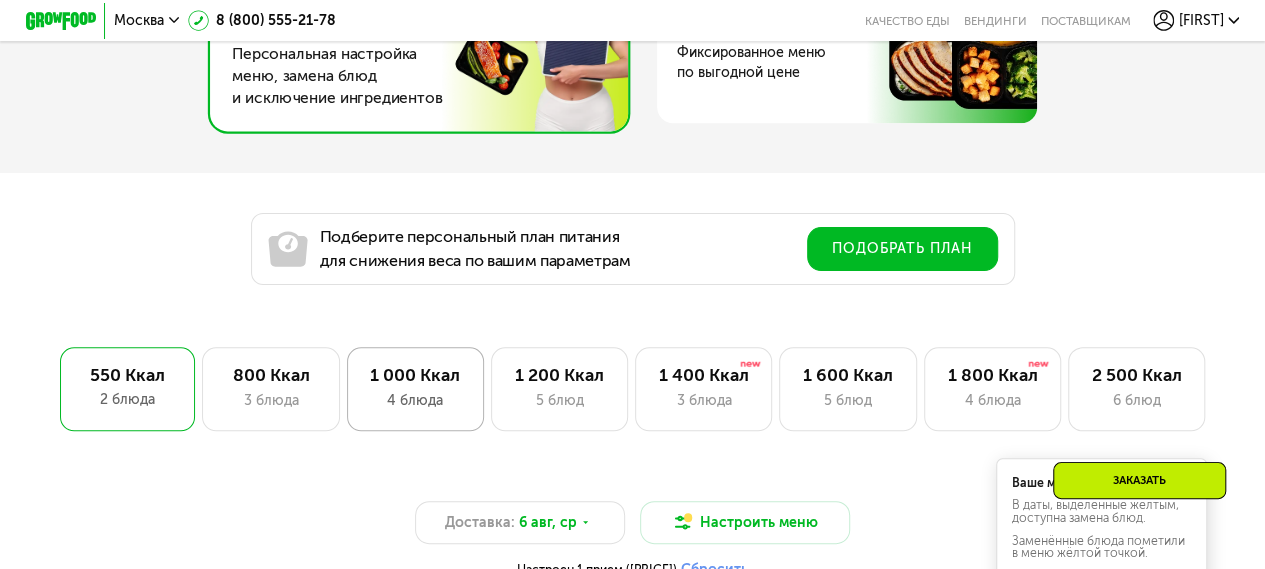 click on "1 000 Ккал 4 блюда" 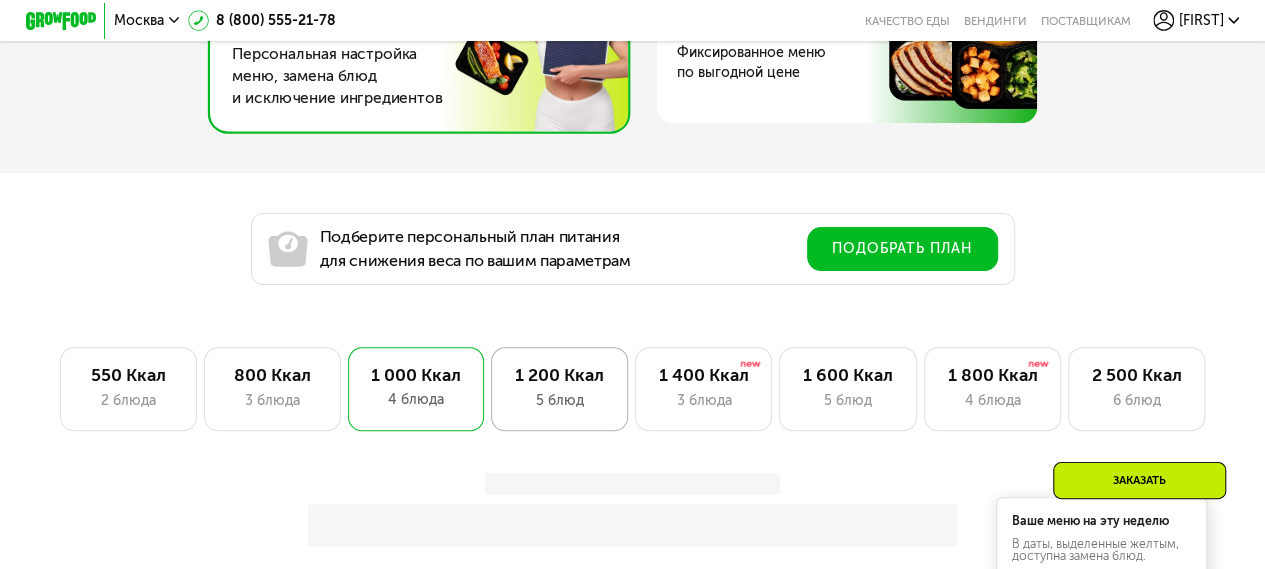 click on "5 блюд" at bounding box center (560, 400) 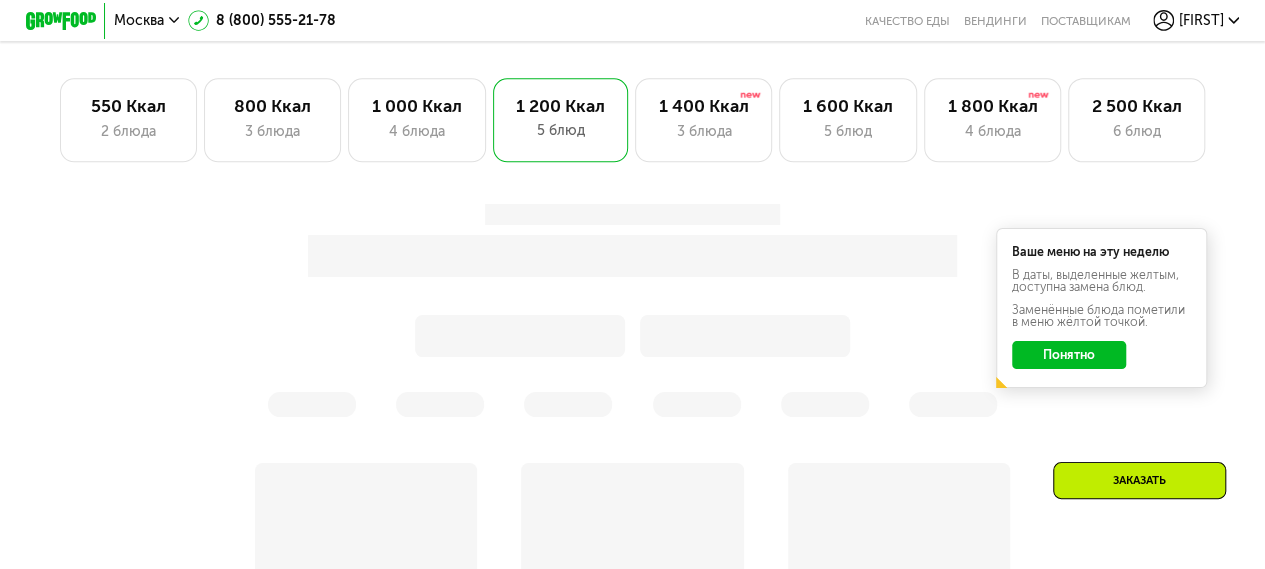 scroll, scrollTop: 1248, scrollLeft: 0, axis: vertical 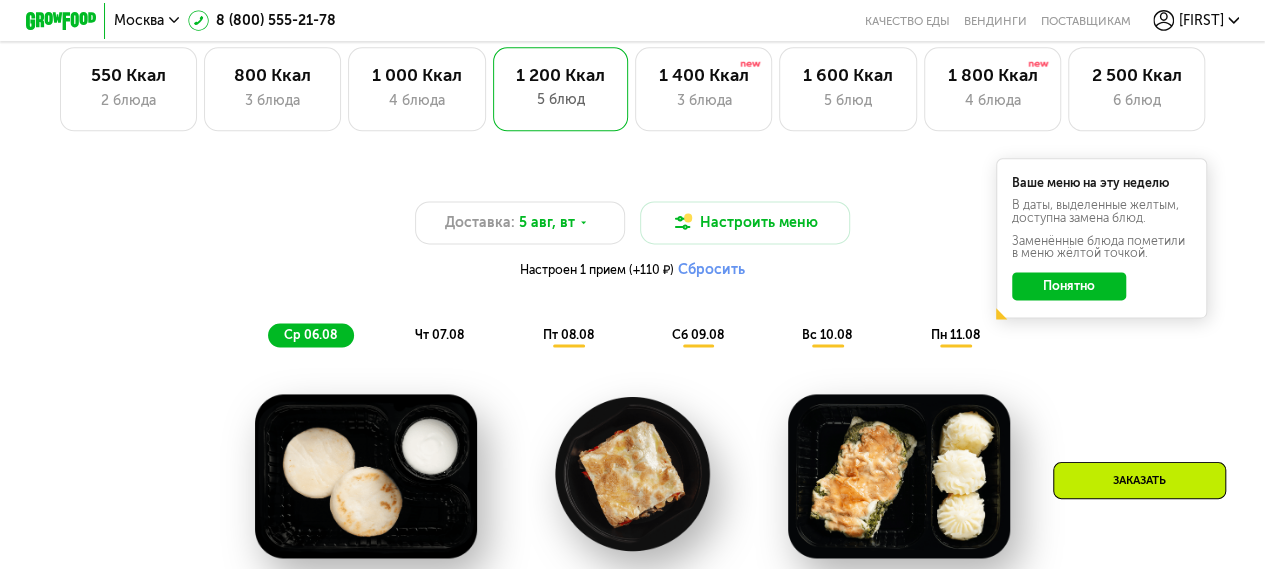 click on "Понятно" 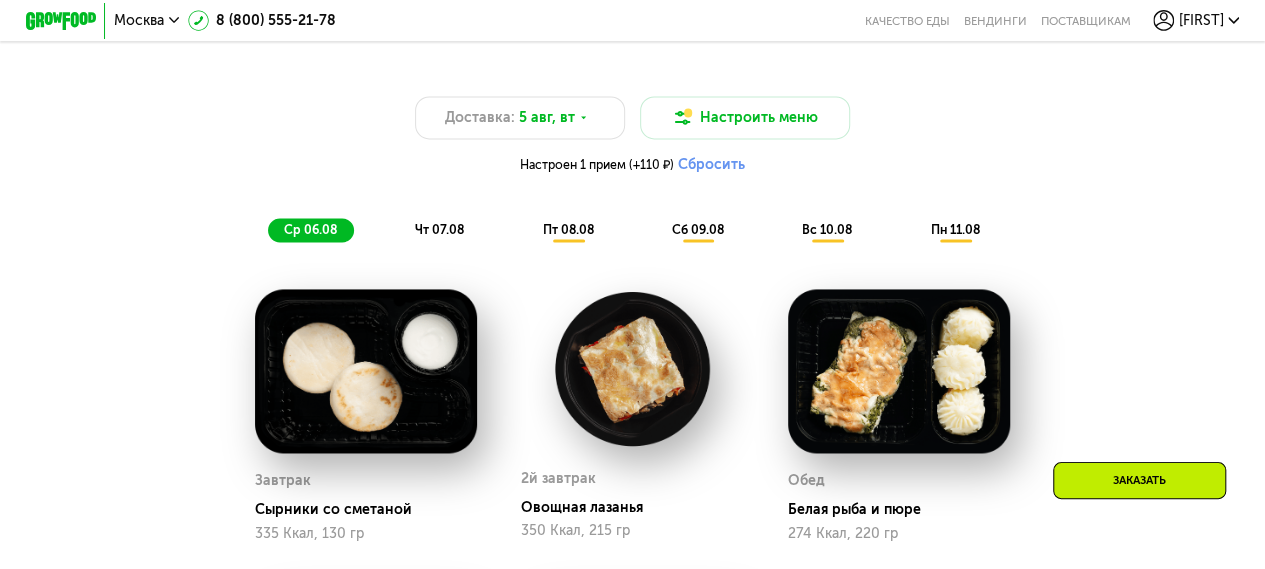 scroll, scrollTop: 1348, scrollLeft: 0, axis: vertical 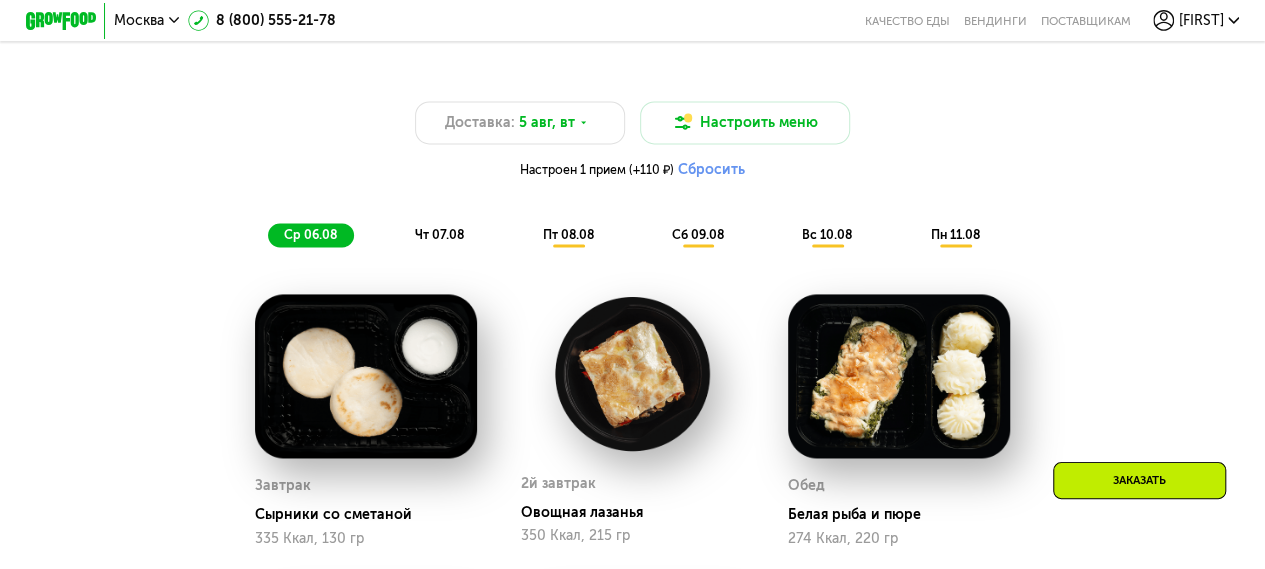 click on "Сбросить" at bounding box center (711, 170) 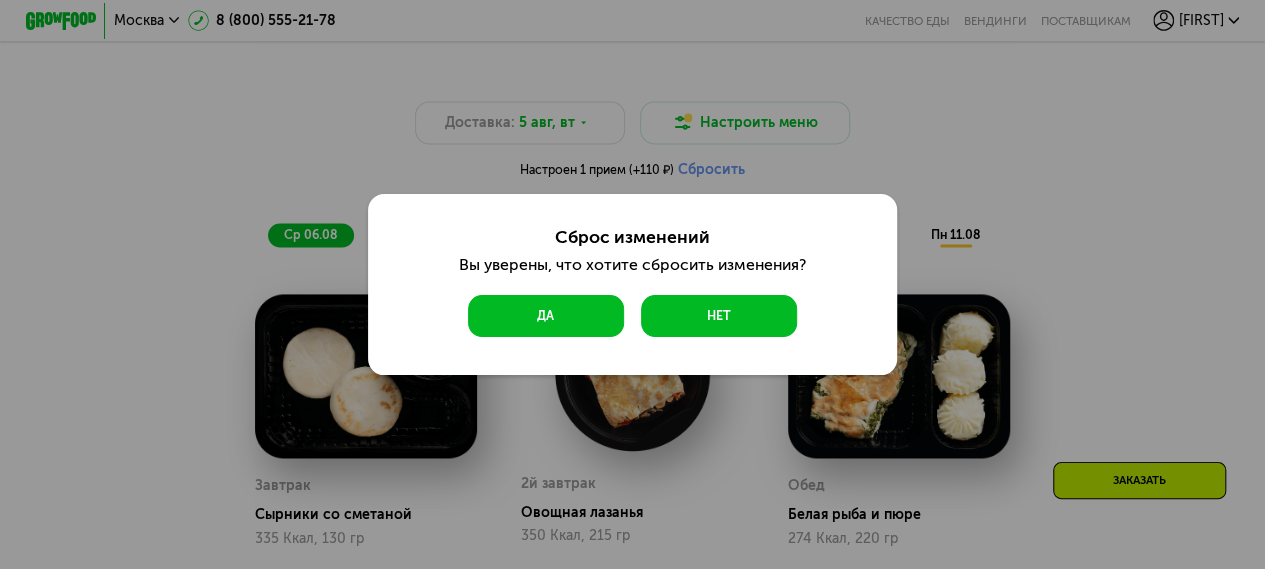 click on "Да" at bounding box center (546, 316) 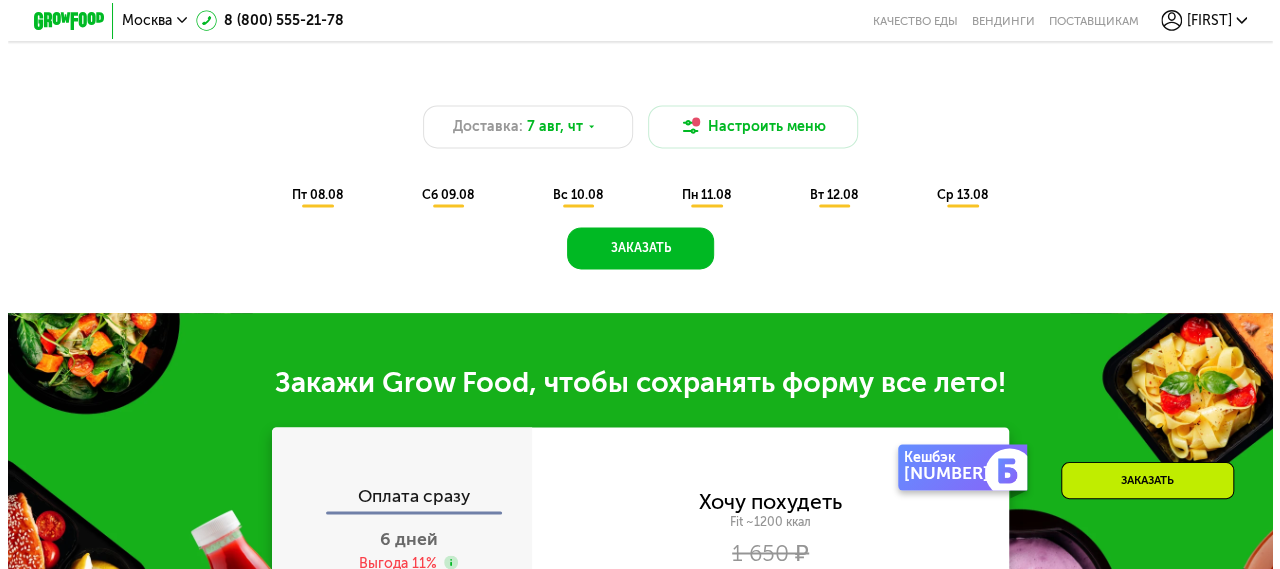 scroll, scrollTop: 1348, scrollLeft: 0, axis: vertical 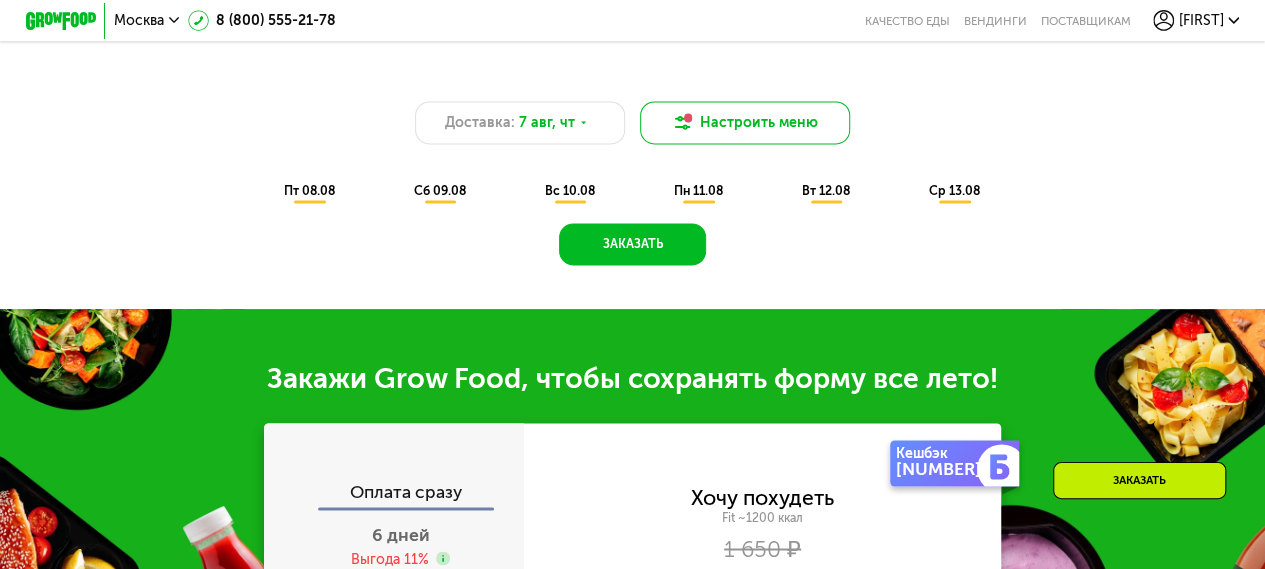 click on "Настроить меню" at bounding box center [745, 122] 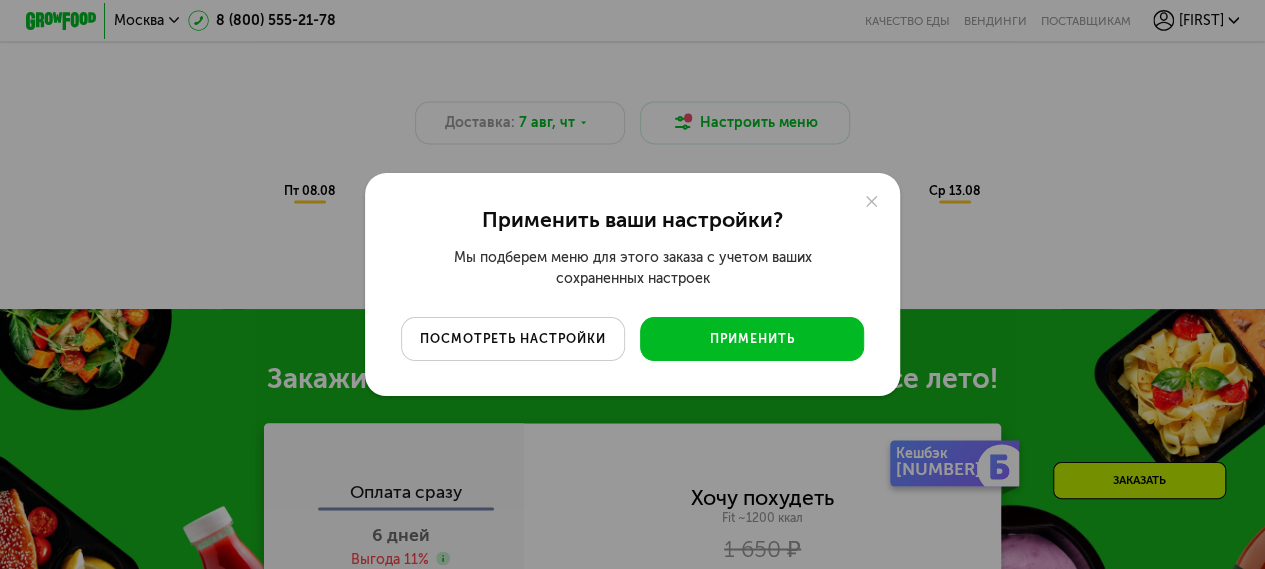 click on "посмотреть настройки" at bounding box center [513, 339] 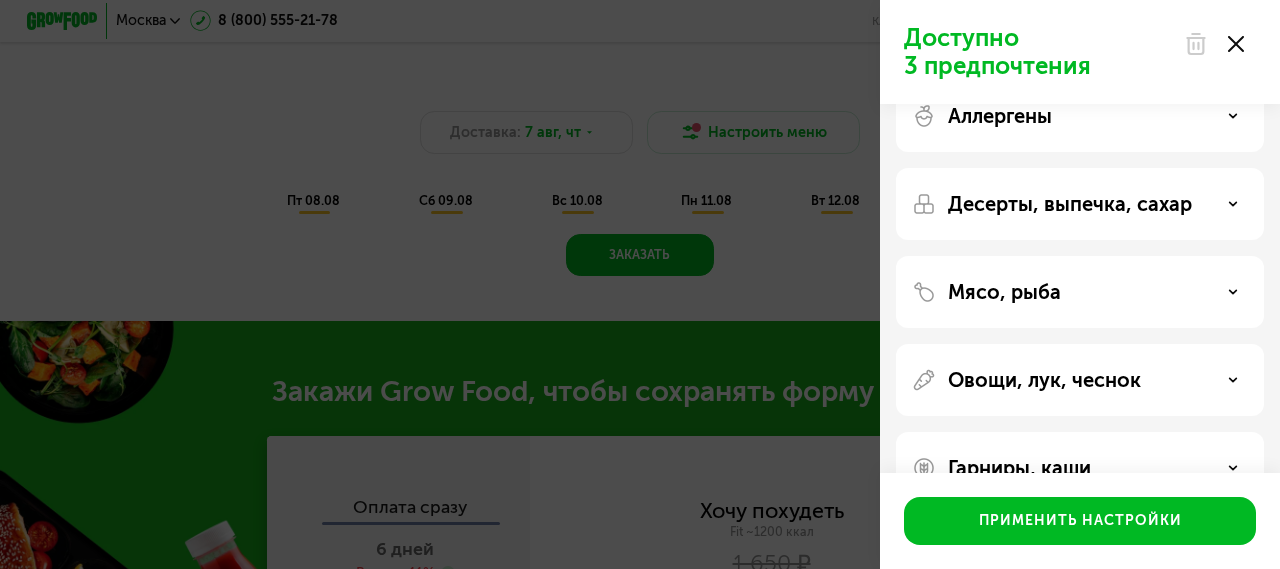 scroll, scrollTop: 0, scrollLeft: 0, axis: both 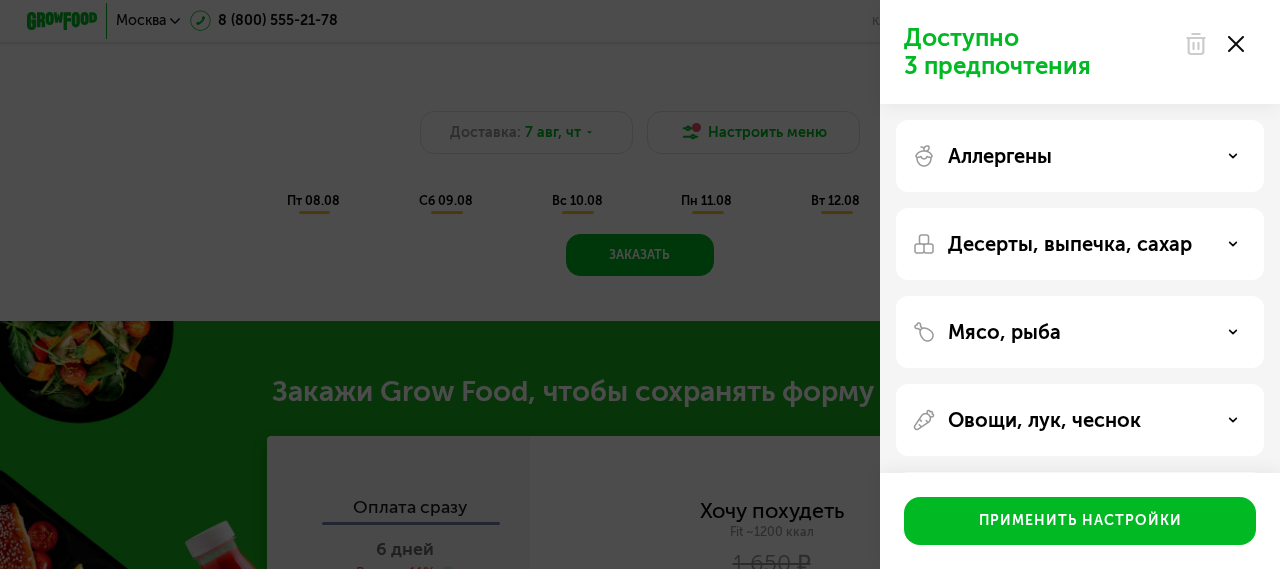 click on "Аллергены" at bounding box center [1080, 156] 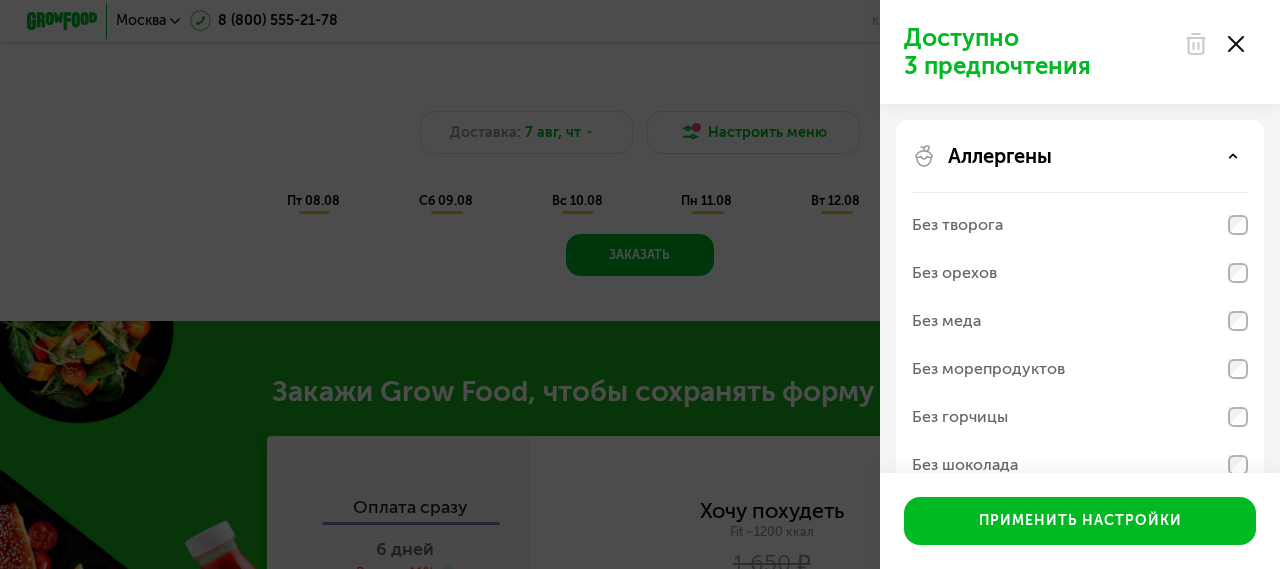 click on "Аллергены" at bounding box center (1080, 156) 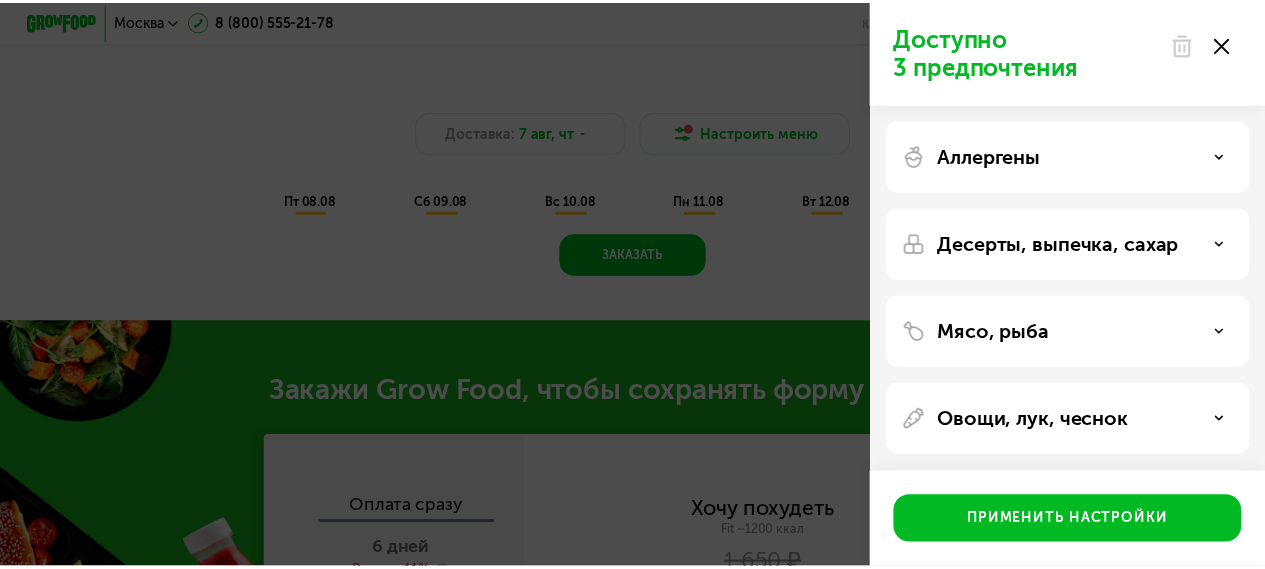 scroll, scrollTop: 90, scrollLeft: 0, axis: vertical 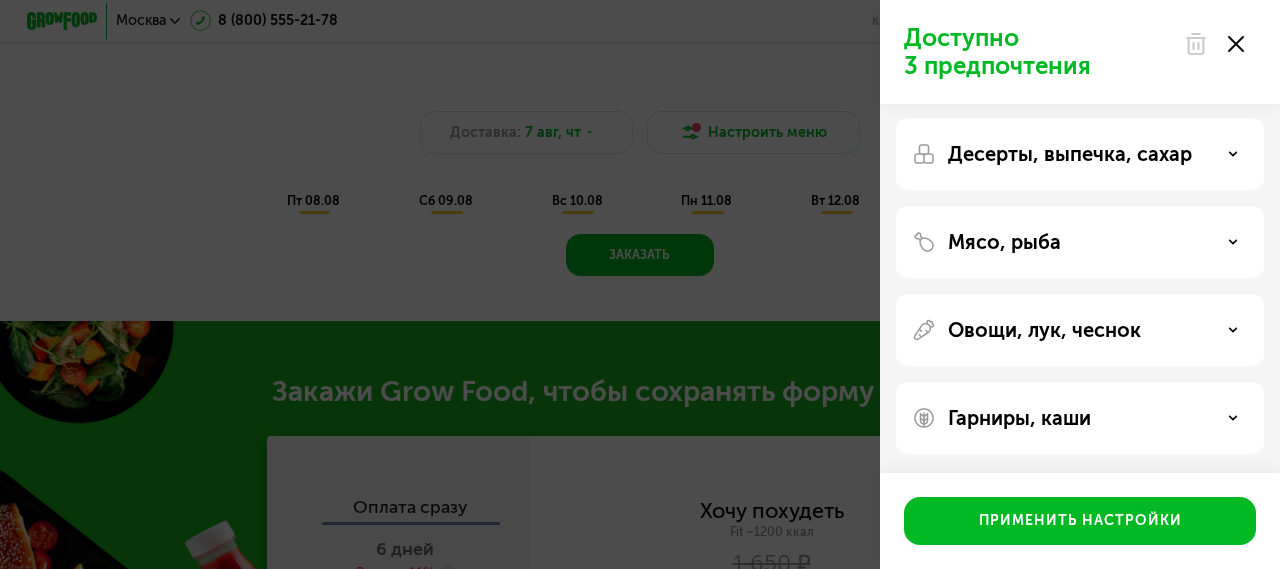 click on "Мясо, рыба" at bounding box center (1080, 242) 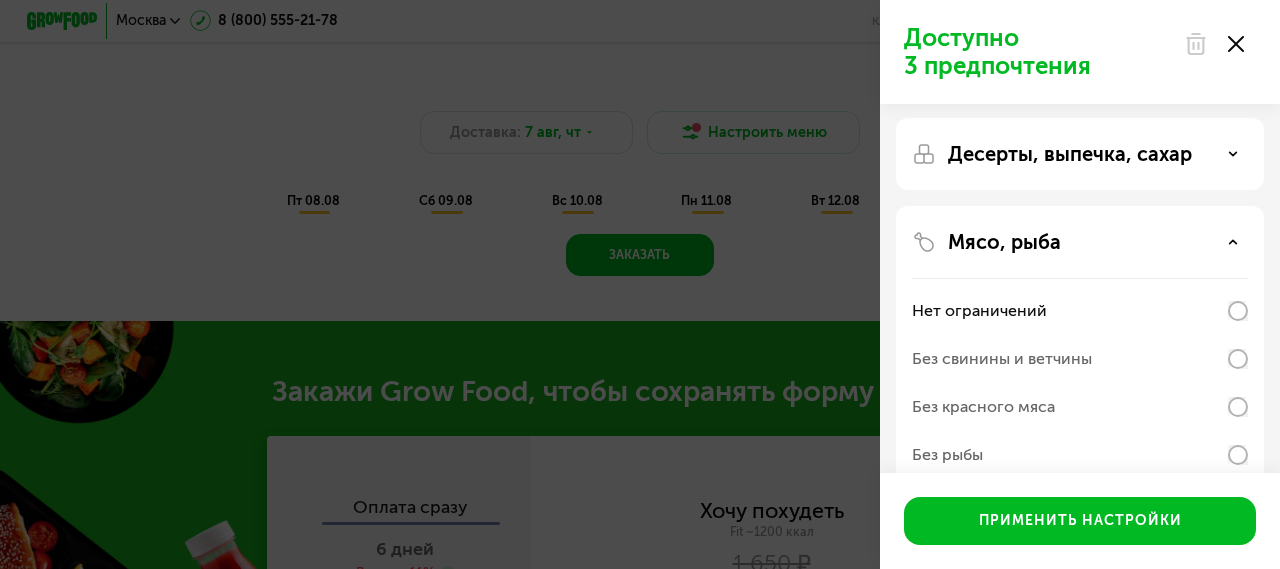 click on "Мясо, рыба" at bounding box center [1080, 242] 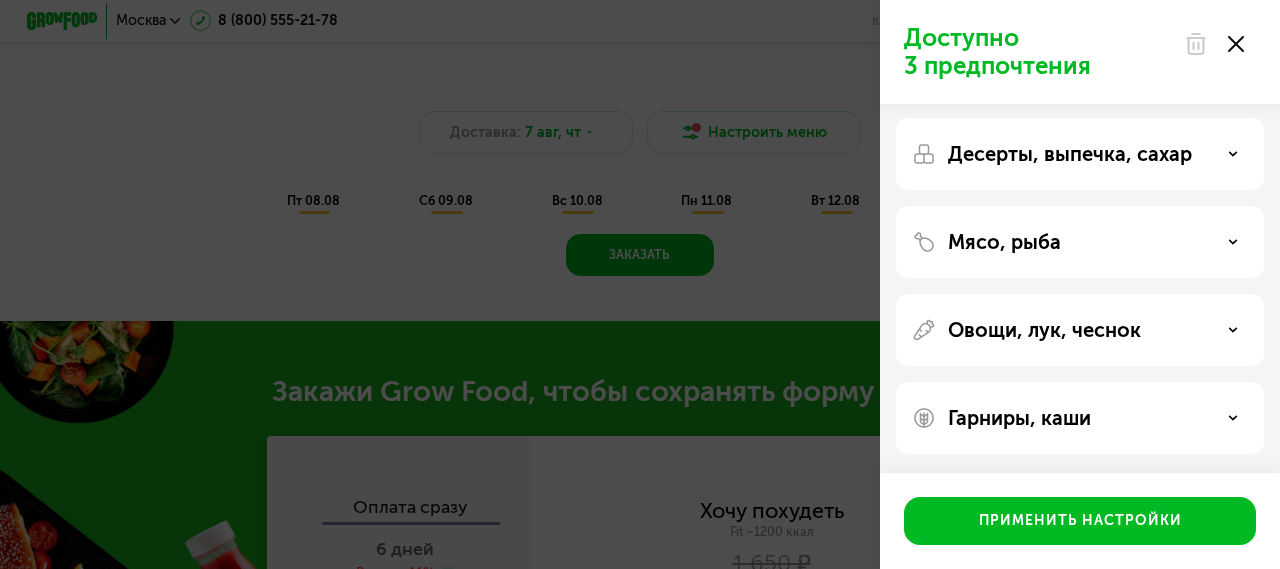 click on "Мясо, рыба" at bounding box center [1080, 242] 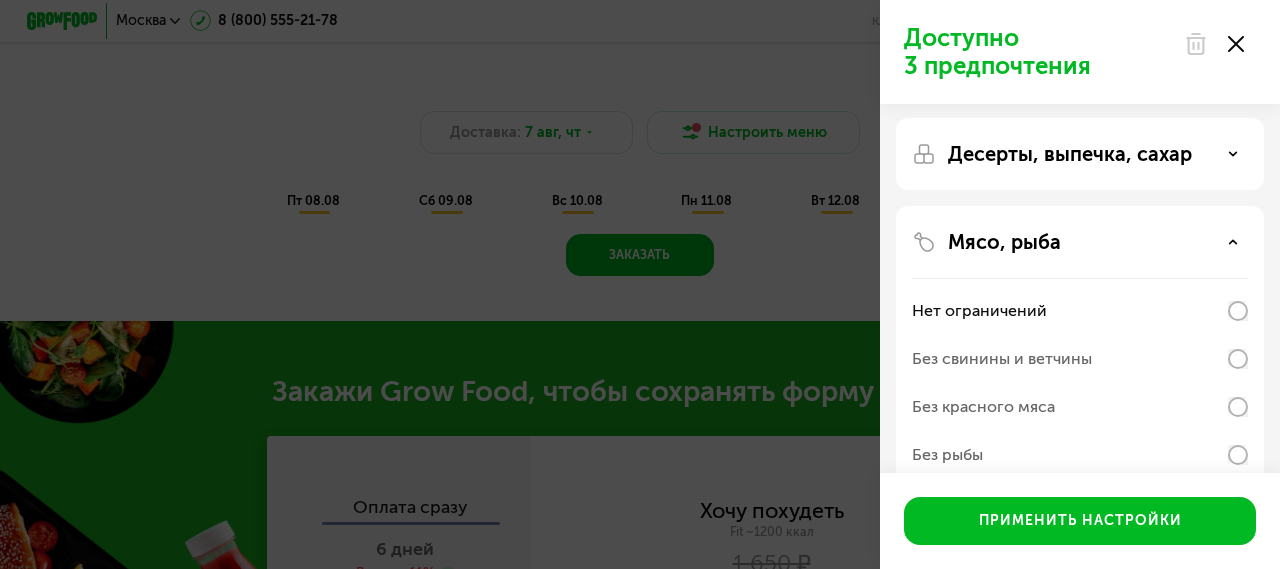 click on "Мясо, рыба" at bounding box center [1080, 242] 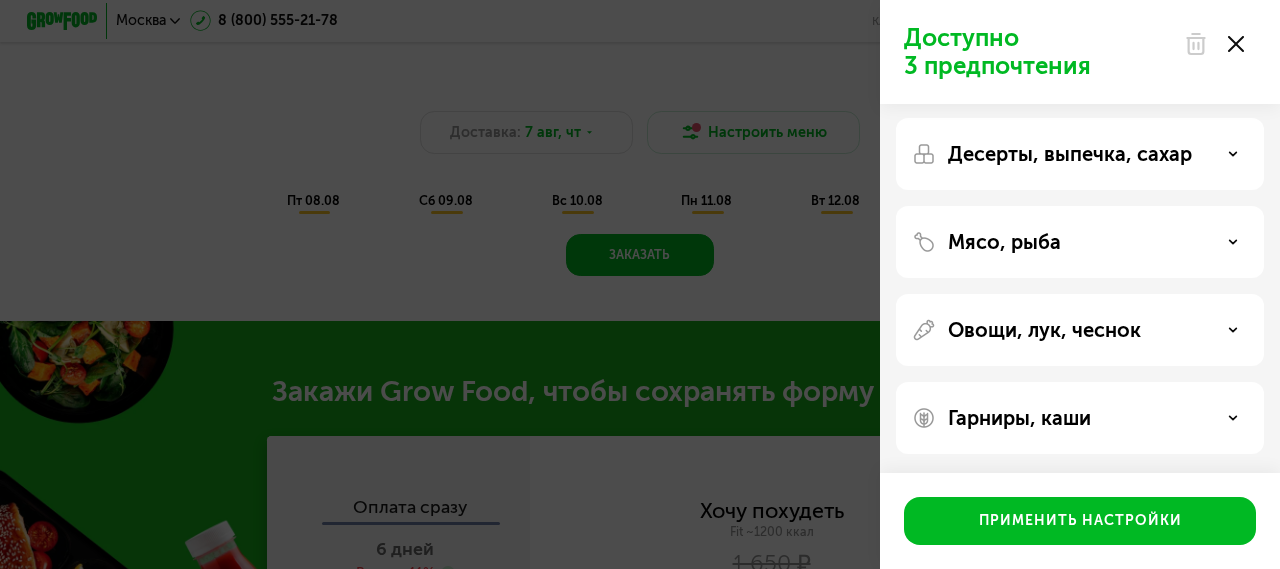 click at bounding box center (1214, 44) 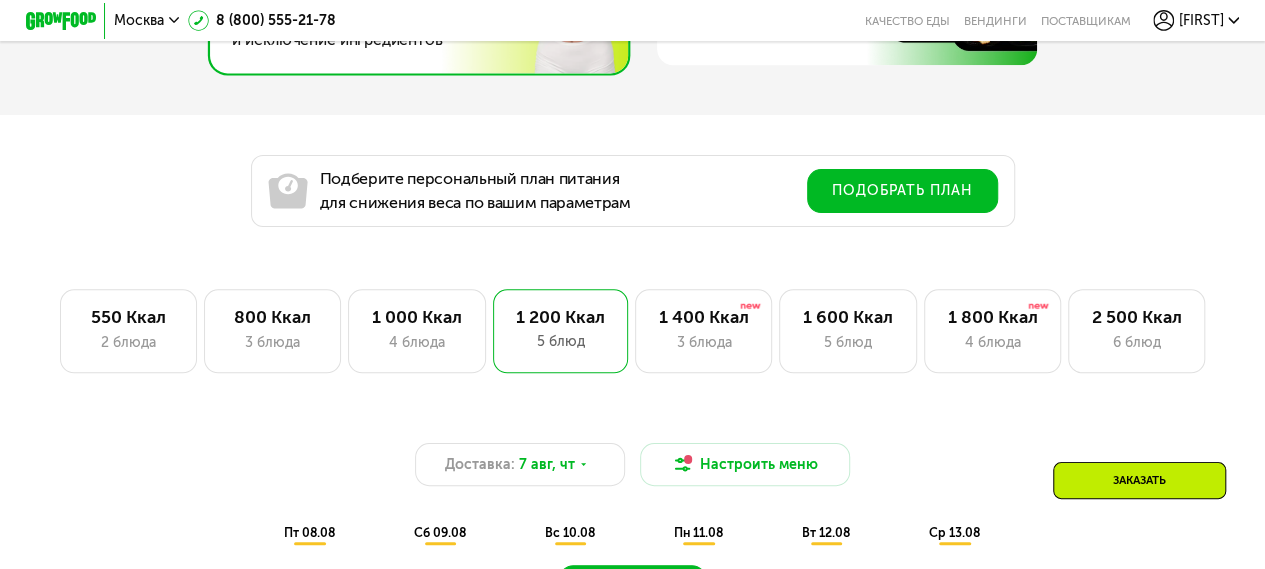 scroll, scrollTop: 1048, scrollLeft: 0, axis: vertical 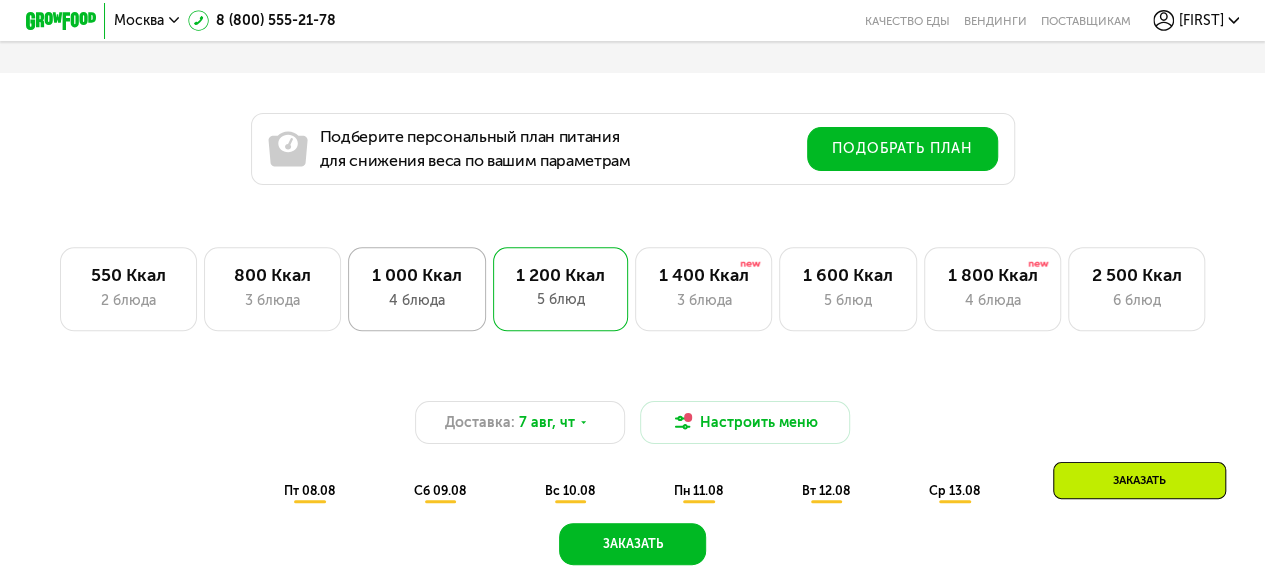 click on "4 блюда" at bounding box center (417, 300) 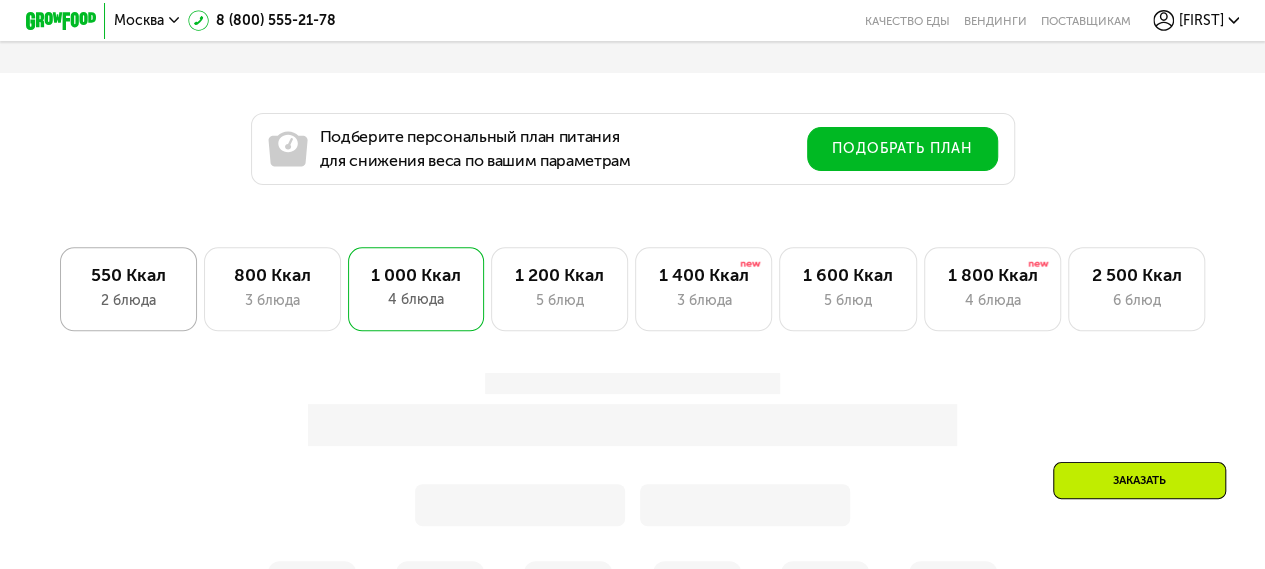 click on "2 блюда" at bounding box center (128, 300) 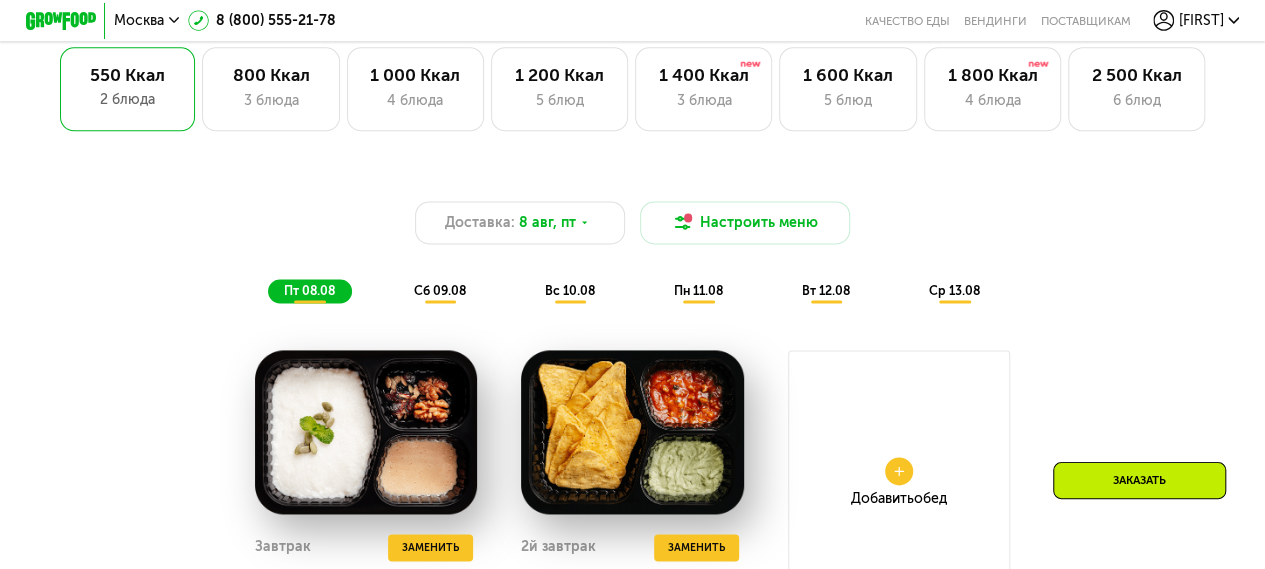scroll, scrollTop: 1448, scrollLeft: 0, axis: vertical 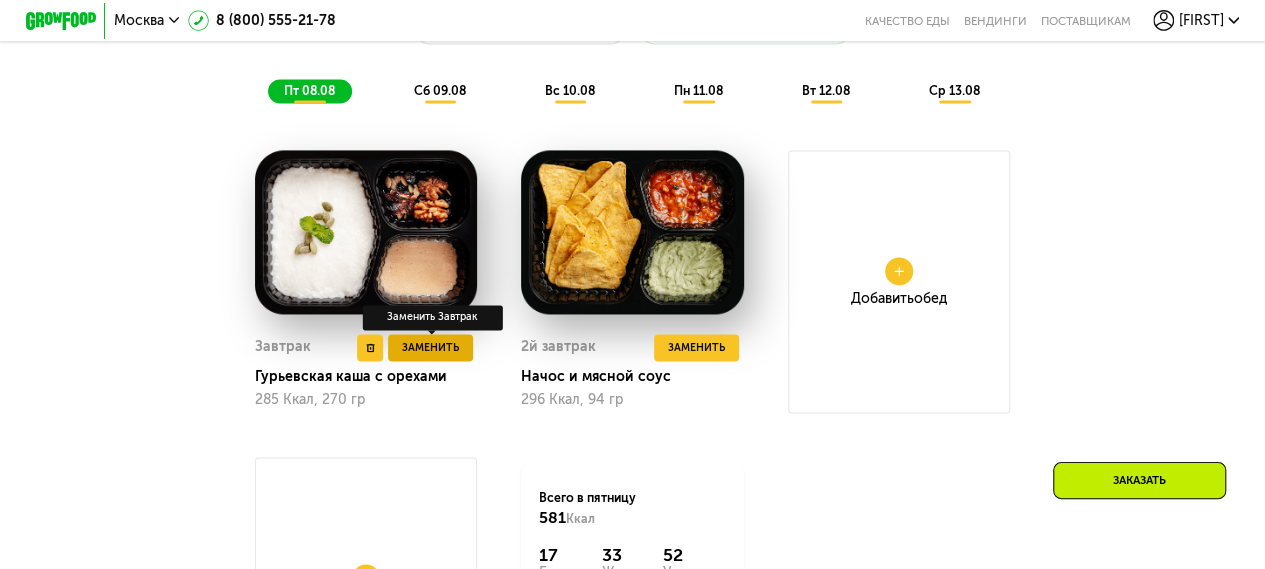 click on "Заменить" at bounding box center [430, 348] 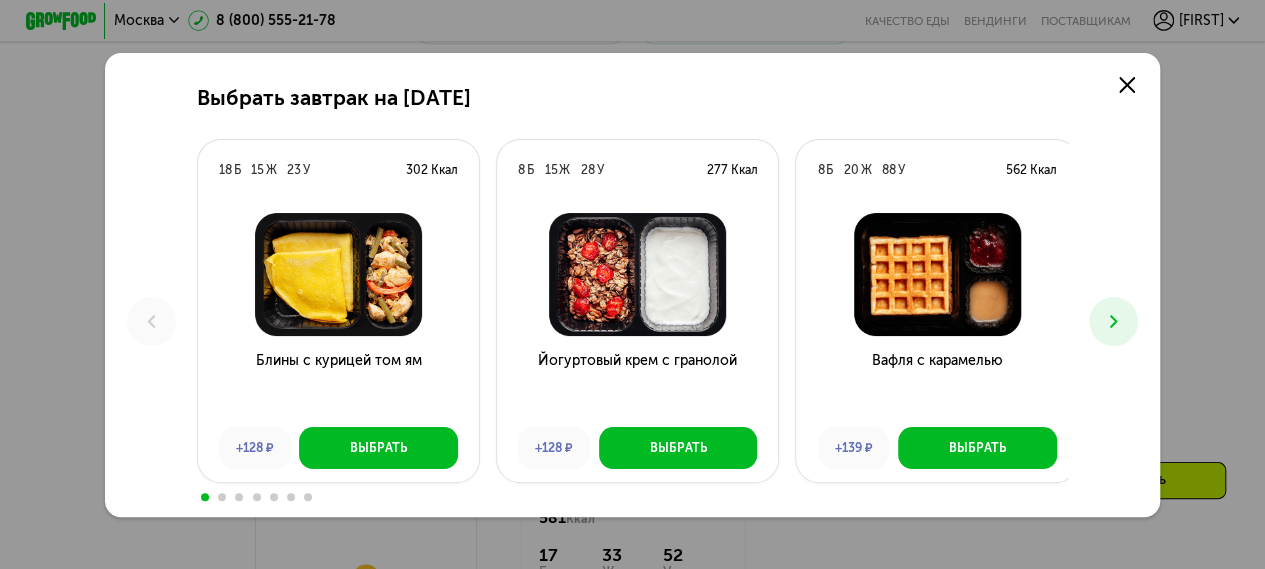 click at bounding box center [632, 497] 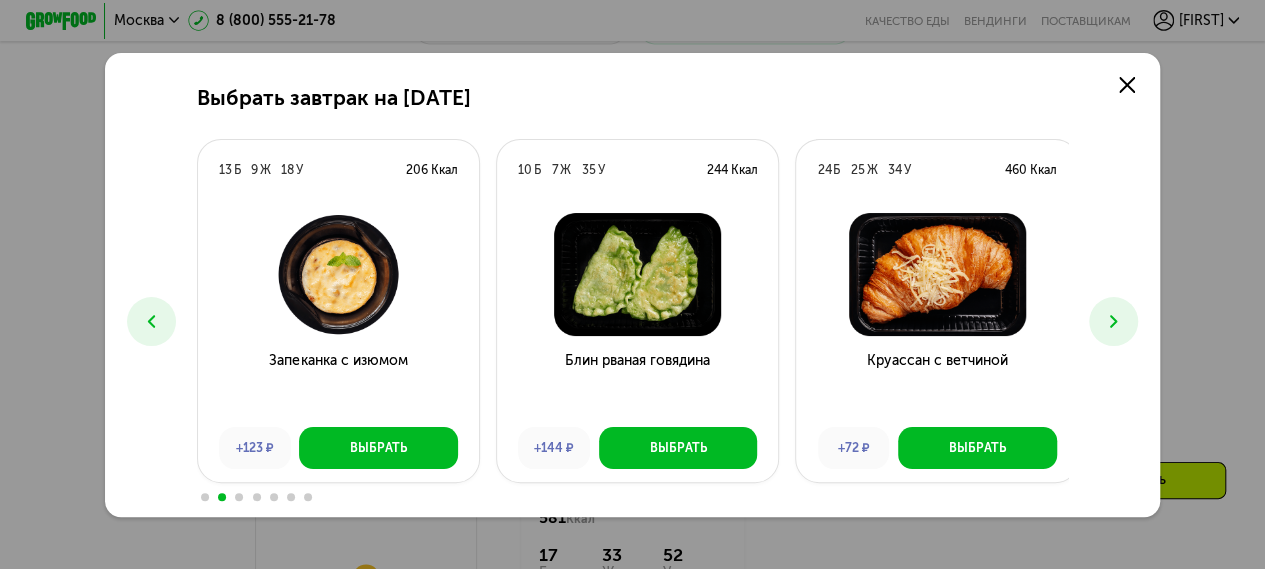 click at bounding box center (239, 497) 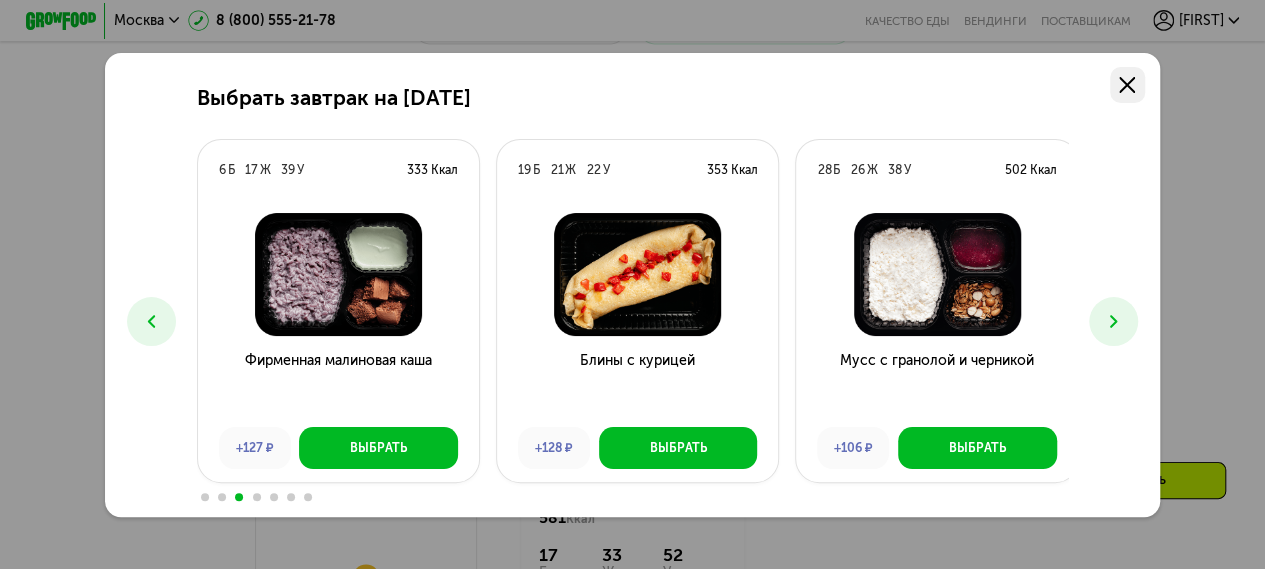click 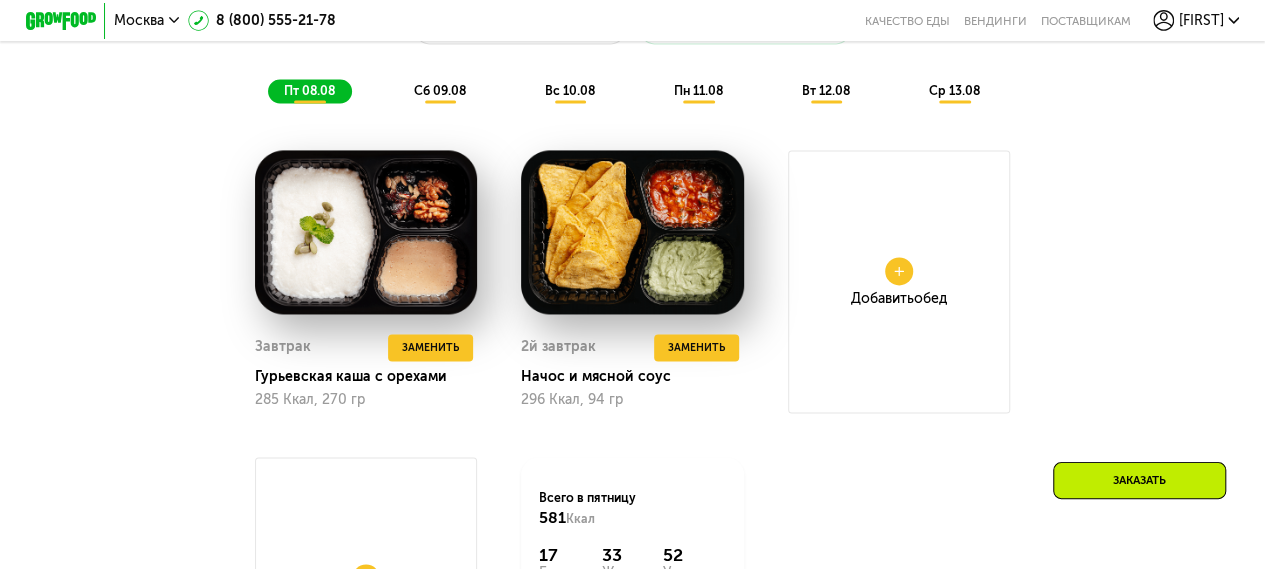 click at bounding box center (899, 271) 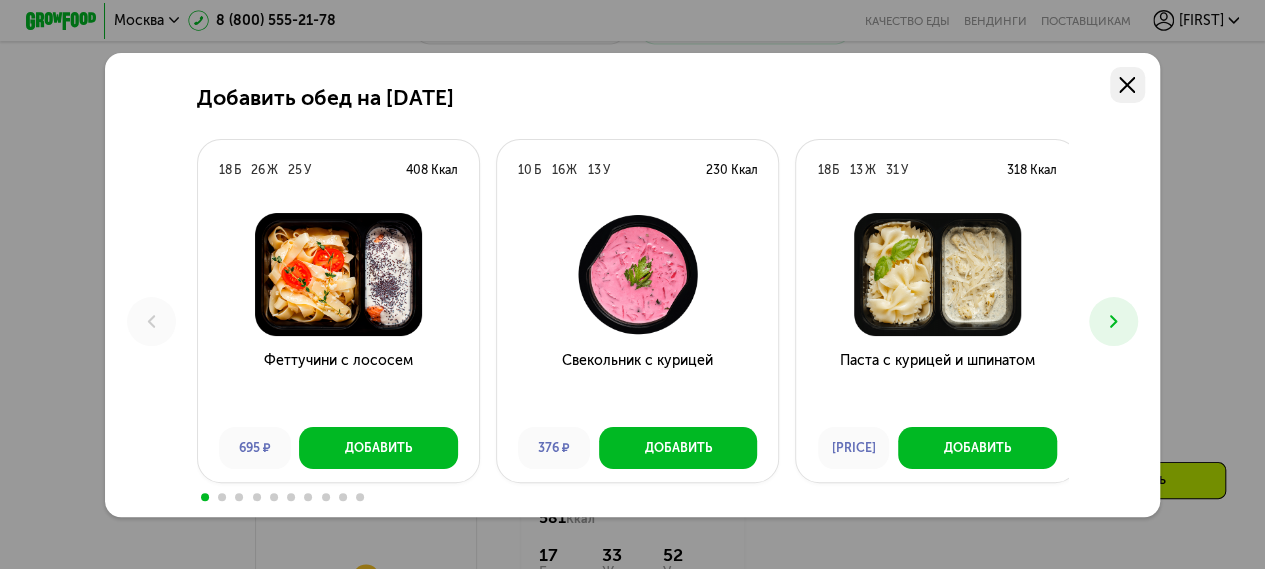 click 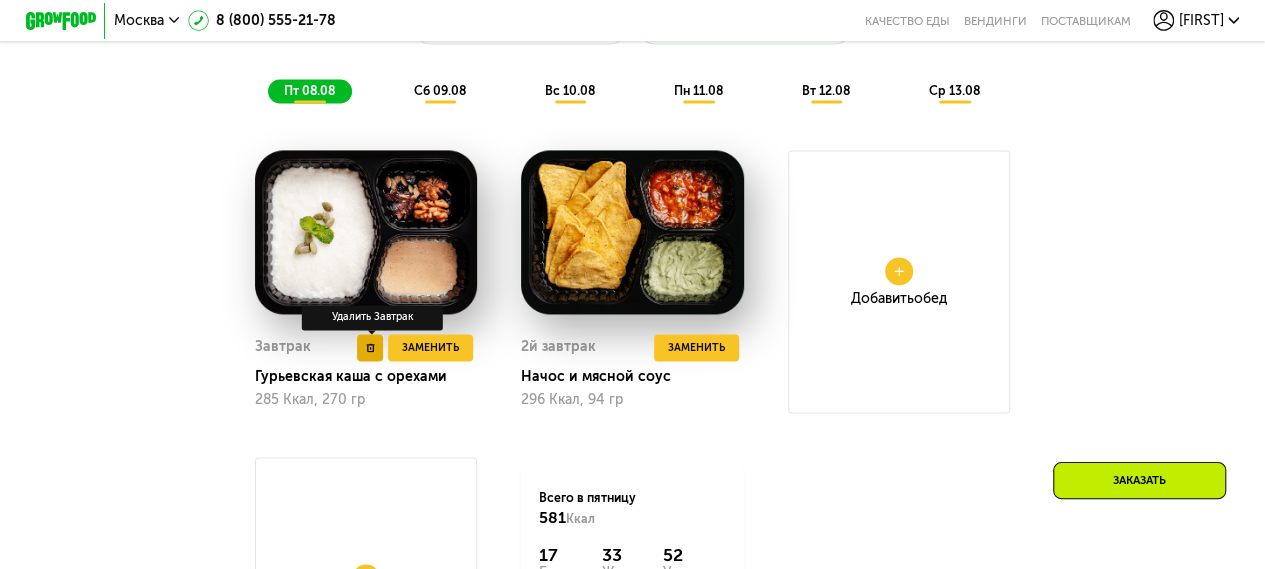 click 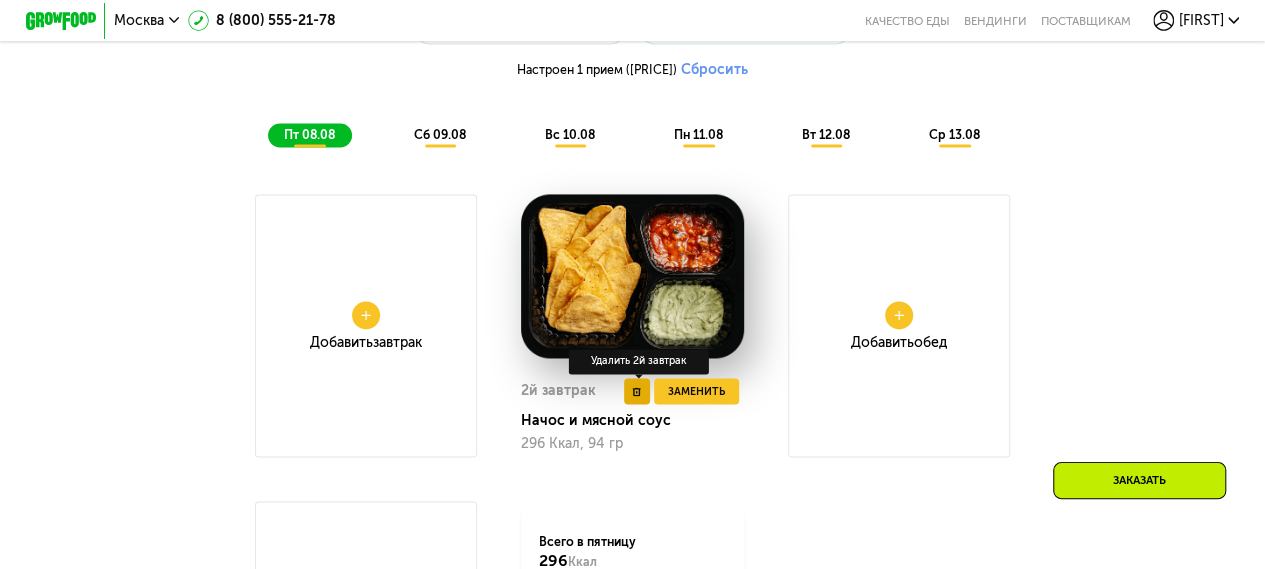 click at bounding box center [637, 391] 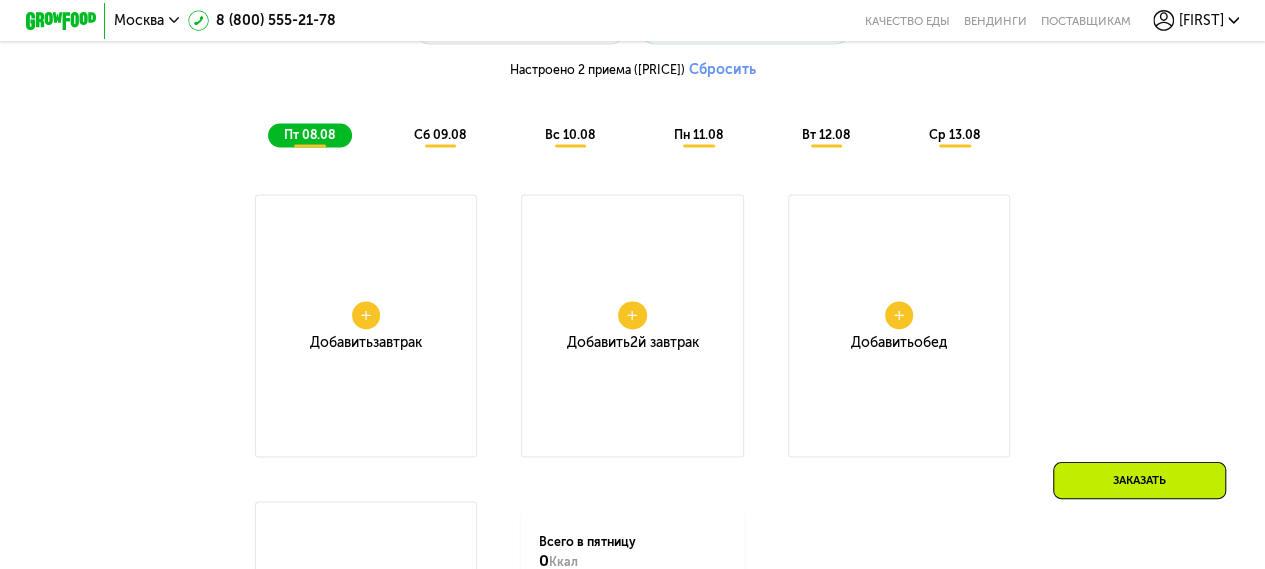 click at bounding box center [899, 315] 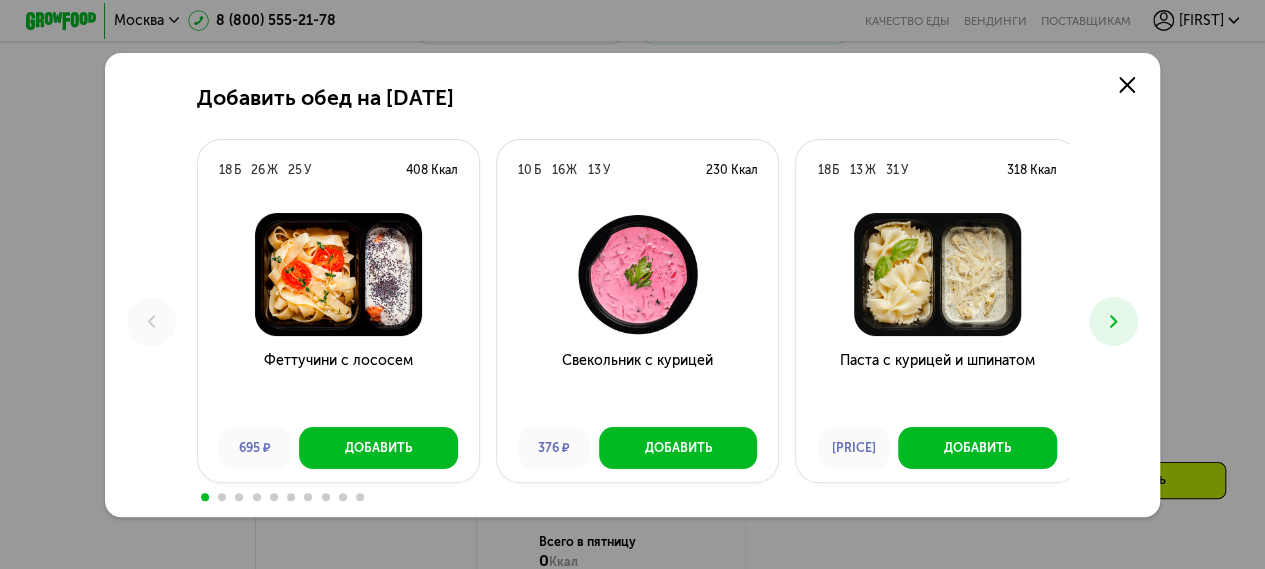 click at bounding box center [1113, 321] 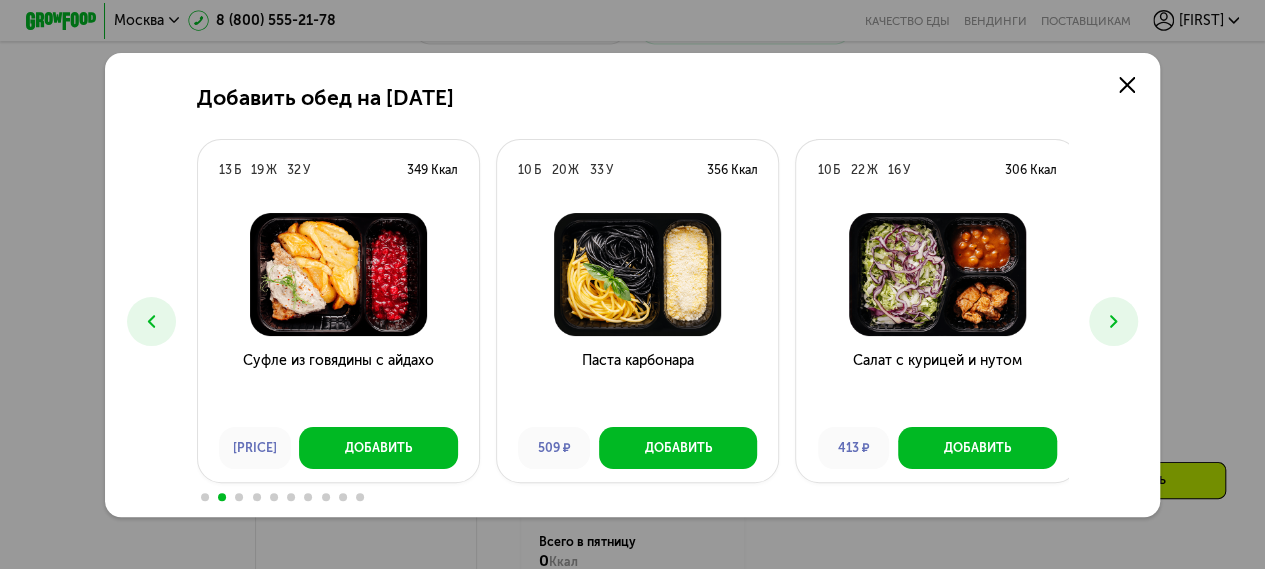 click at bounding box center (1113, 321) 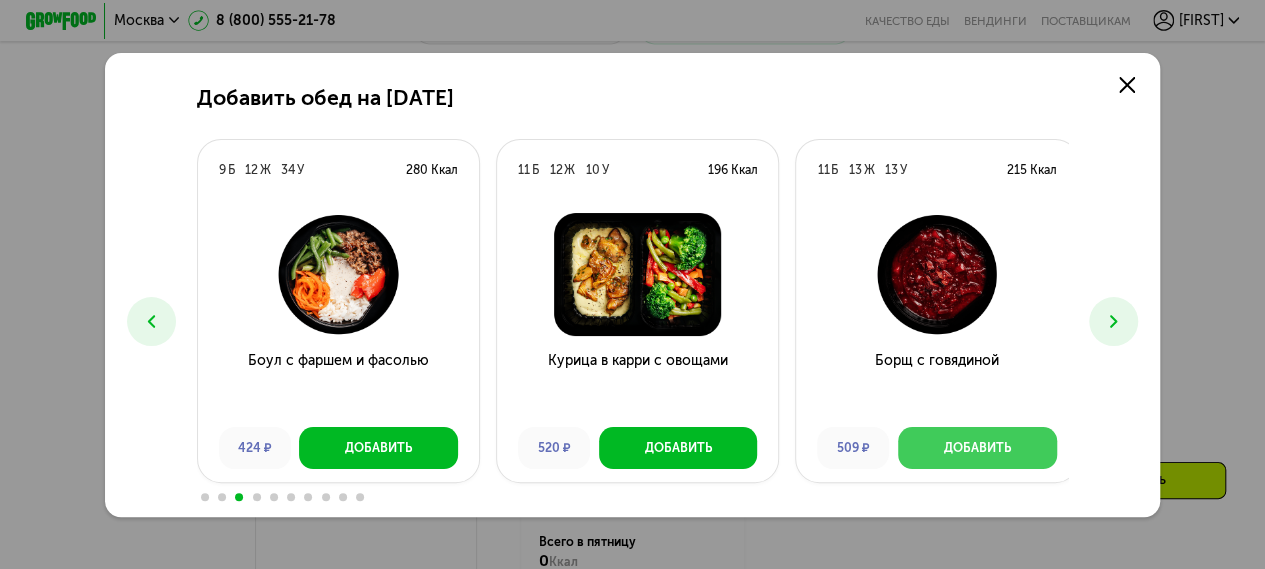 click on "Добавить" at bounding box center [977, 448] 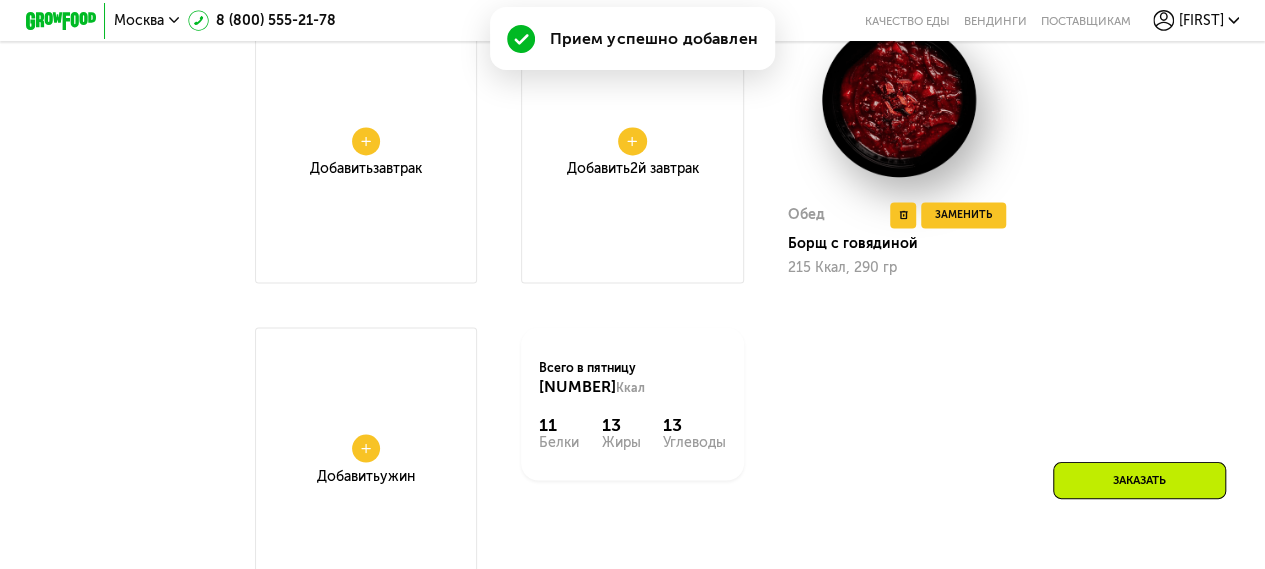 scroll, scrollTop: 1648, scrollLeft: 0, axis: vertical 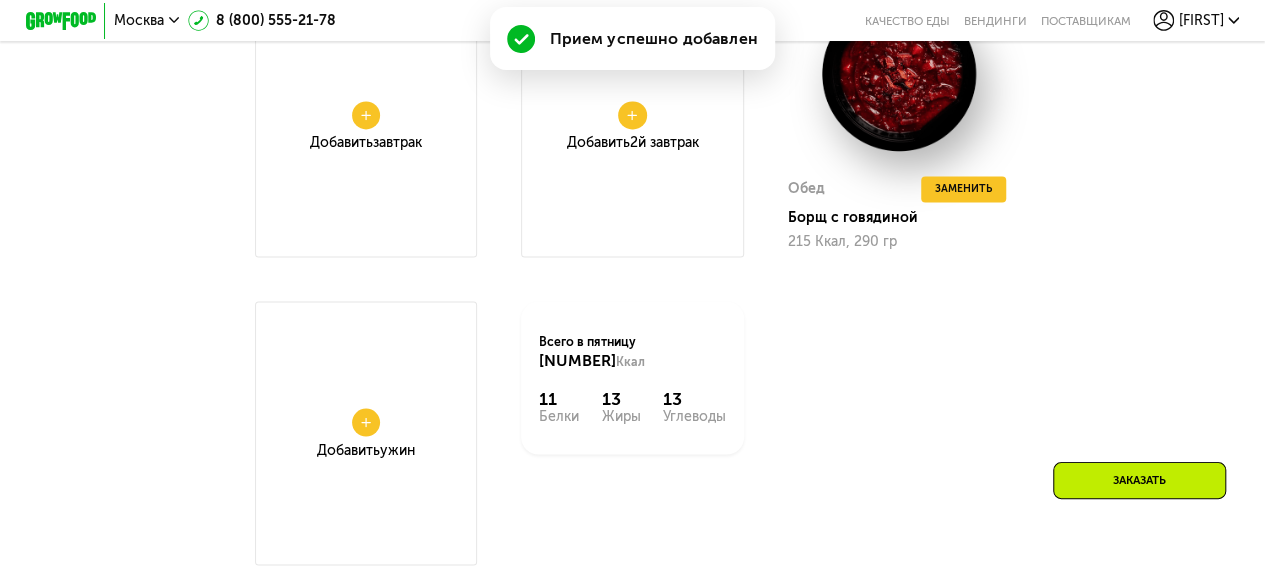 click on "Добавить  Ужин" at bounding box center [366, 433] 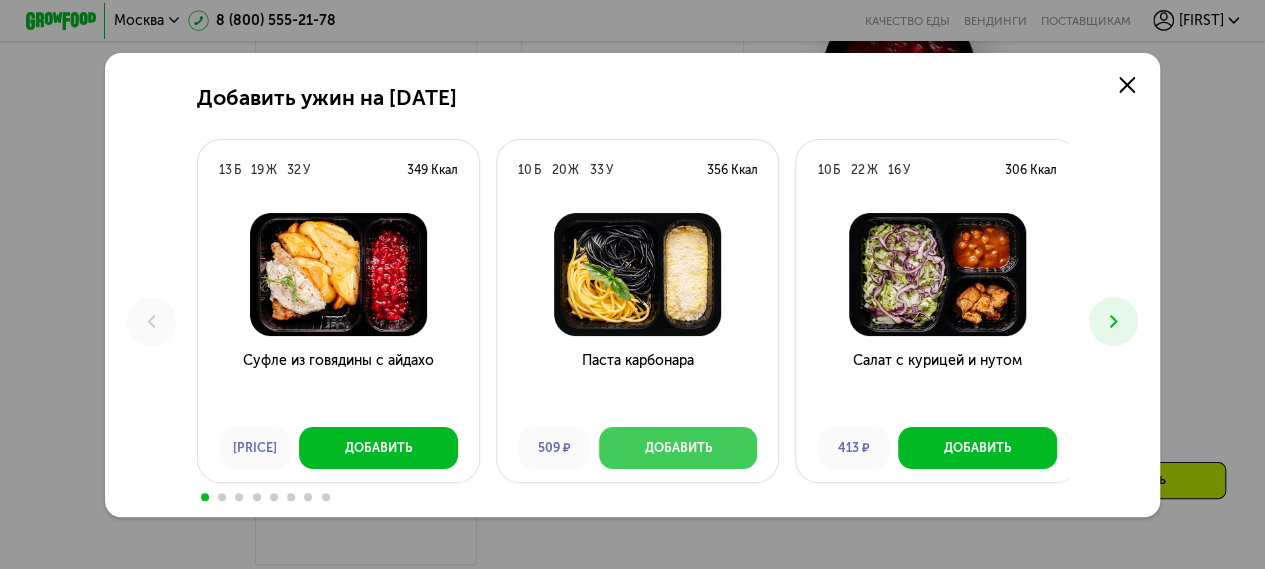 click on "Добавить" at bounding box center [678, 448] 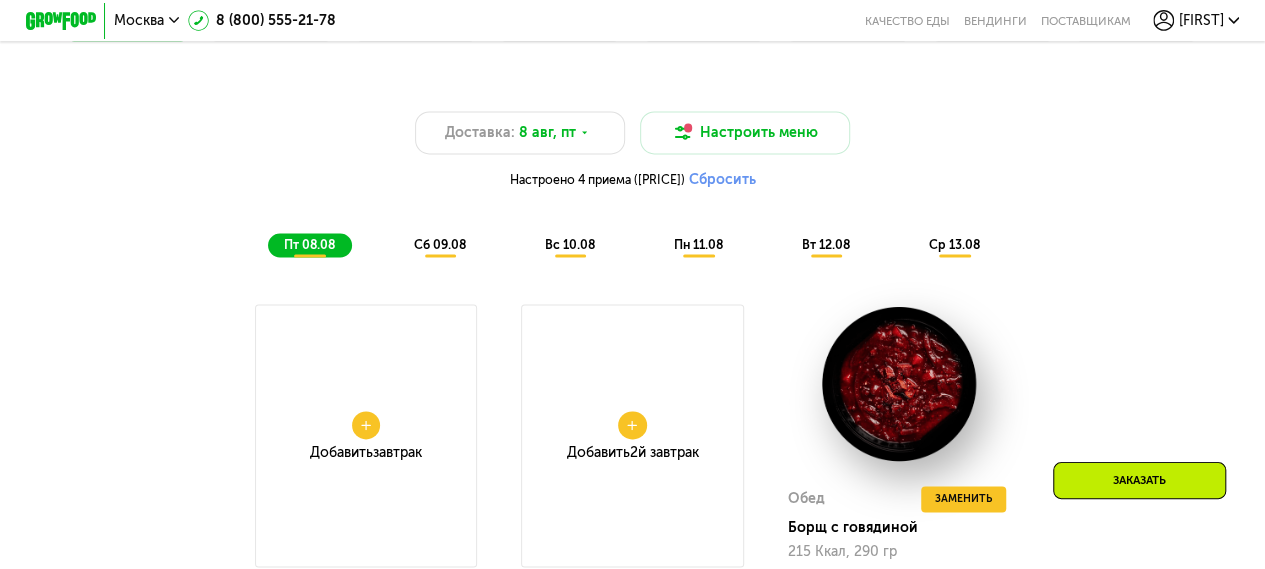 scroll, scrollTop: 1248, scrollLeft: 0, axis: vertical 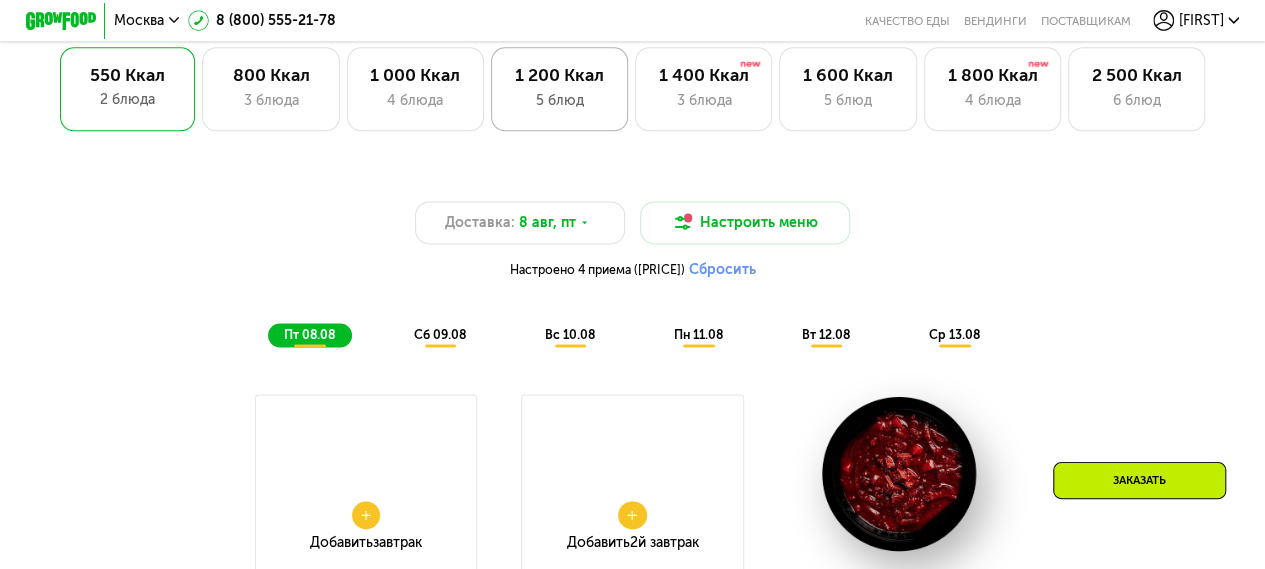 click on "5 блюд" at bounding box center [560, 100] 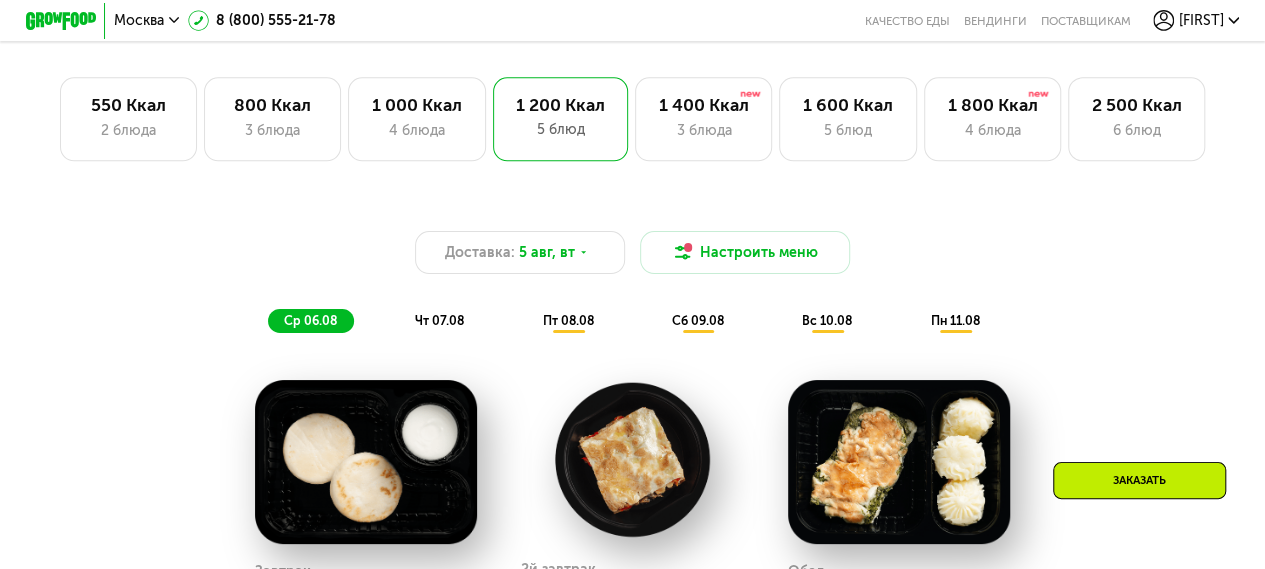 scroll, scrollTop: 1248, scrollLeft: 0, axis: vertical 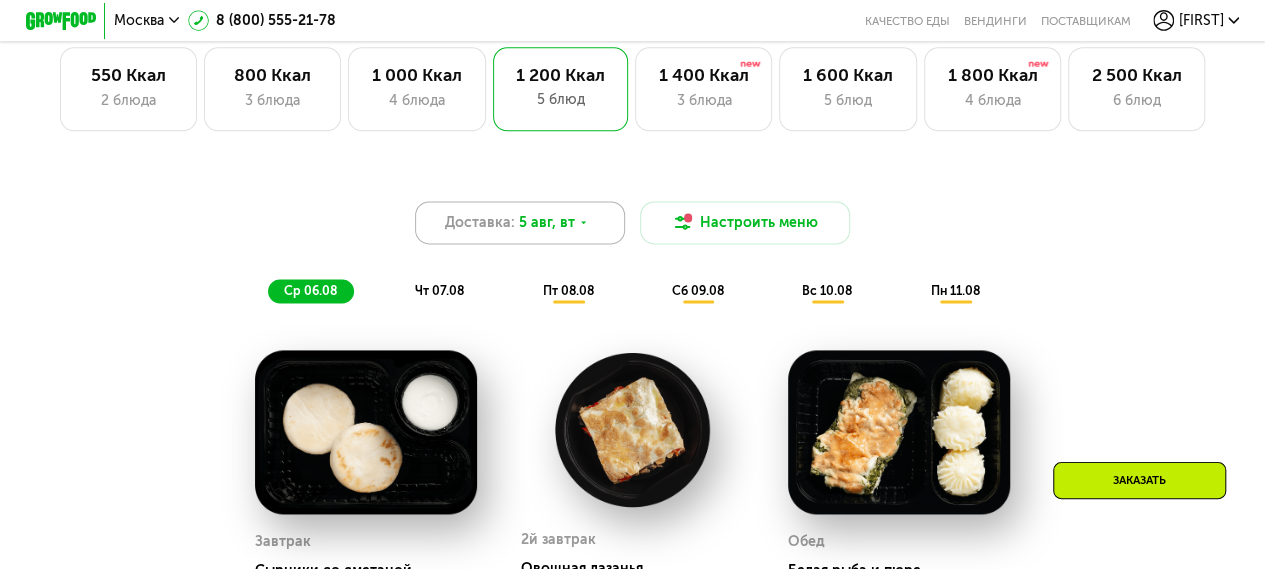 click on "Доставка: 5 авг, вт" at bounding box center [520, 222] 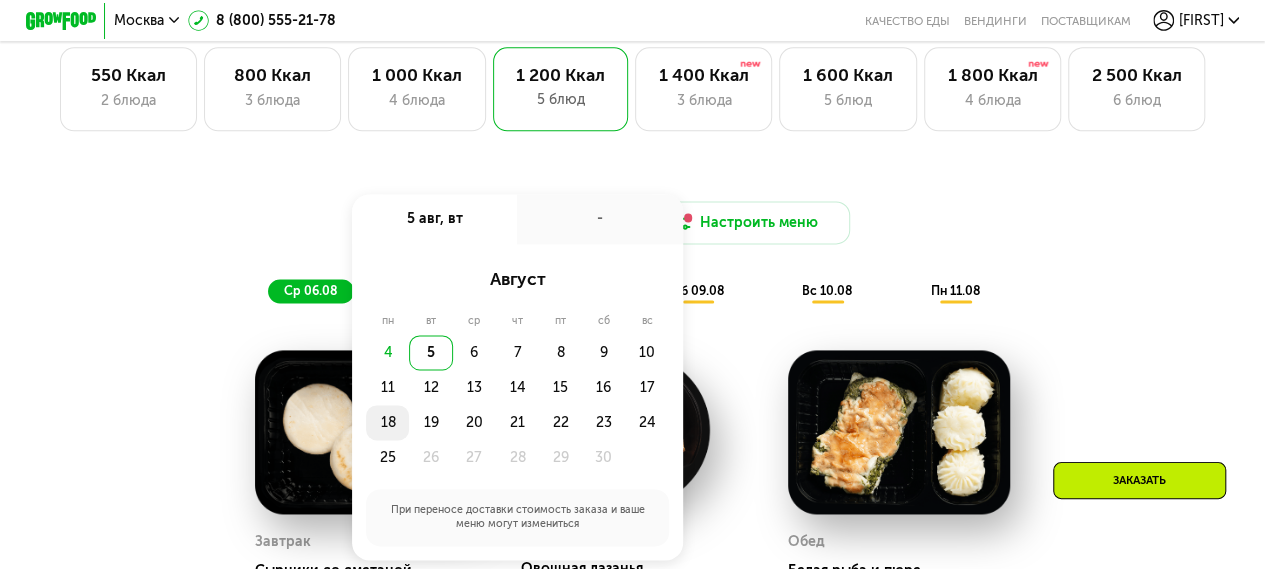 click on "18" 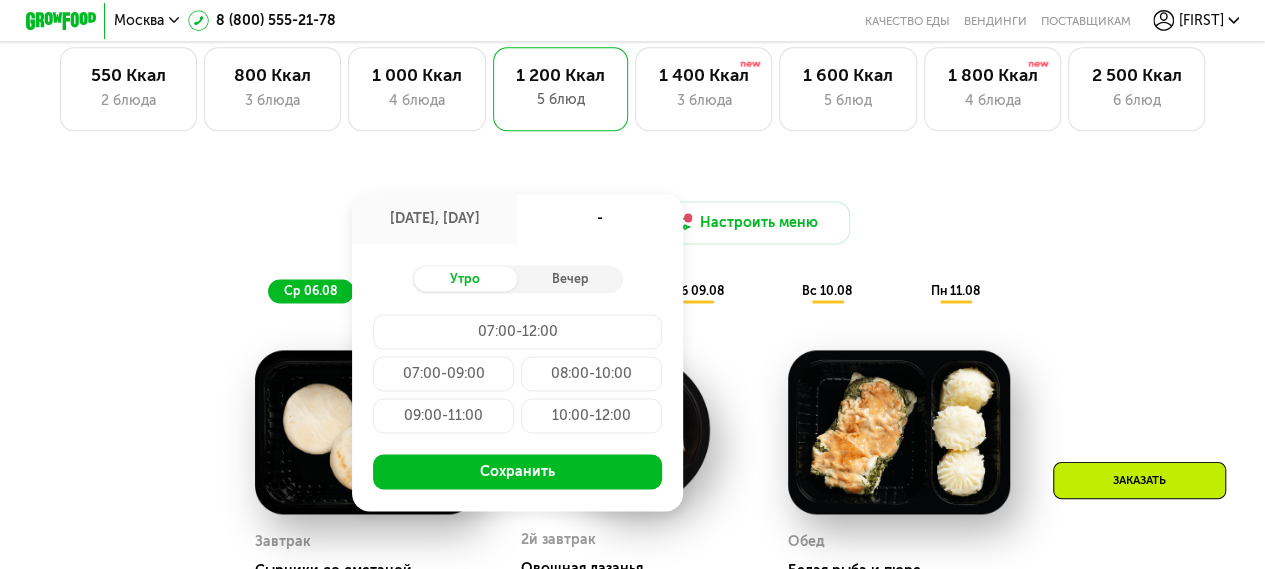 click on "Доставка: [DATE], [DAY] [DATE], [DAY] -  Утро  Вечер [TIME] [TIME]-[TIME] [TIME]-[TIME] [TIME]-[TIME] [TIME]-[TIME] Сохранить Настроить меню  [DAY] [DATE] [DAY] [DATE] [DAY] [DATE] [DAY] [DATE] [DAY] [DATE] [DAY] [DATE] Завтрак [DISH] [KCAL], [GRAMS] 2й завтрак [DISH]  [KCAL] [GRAMS] Обед [DISH] [KCAL], [GRAMS] Полдник [DISH] [KCAL], [GRAMS] Ужин [DISH] [KCAL], [GRAMS]  Всего в среду [KCAL] [NUMBER]  Белки  [NUMBER]  Жиры  [NUMBER]  Углеводы  Завтрак [DISH] [KCAL], [GRAMS] 2й завтрак [DISH] [KCAL], [GRAMS] Обед [DISH] [KCAL], [GRAMS] Полдник [DISH] [KCAL], [GRAMS] Ужин [DISH] [KCAL], [GRAMS]" at bounding box center [632, 568] 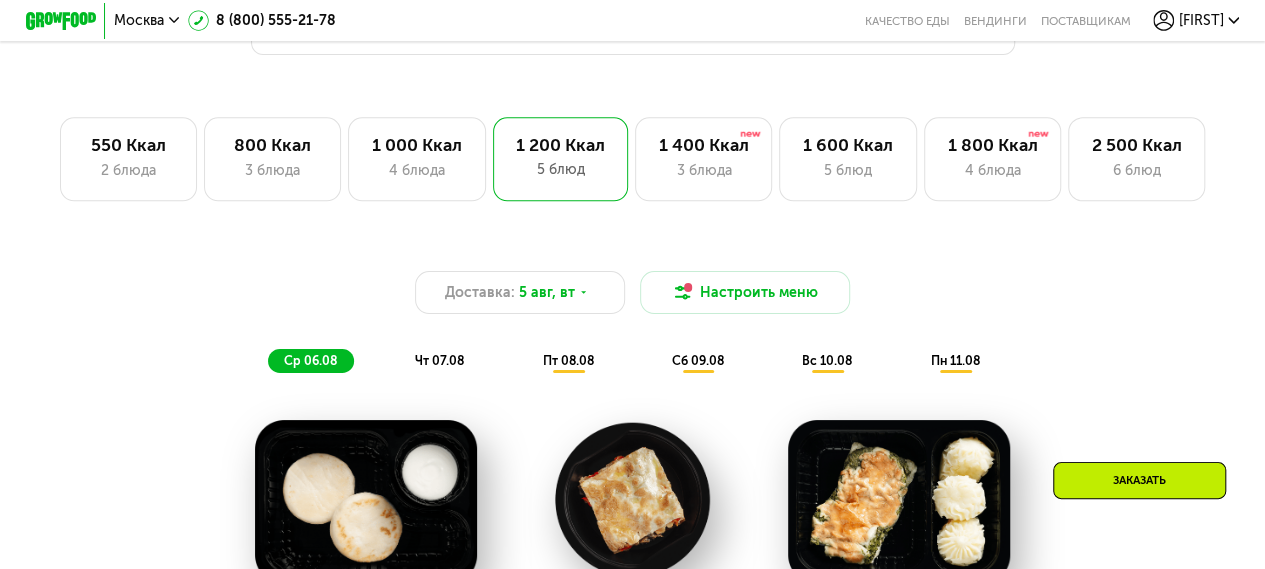 scroll, scrollTop: 1148, scrollLeft: 0, axis: vertical 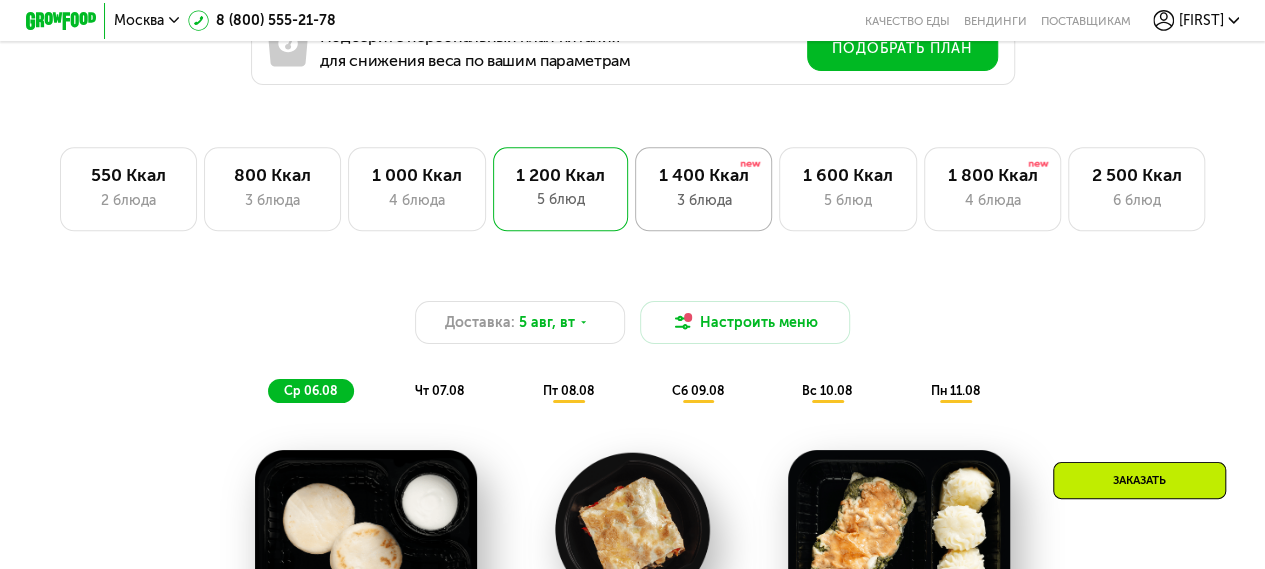 click on "3 блюда" at bounding box center [704, 200] 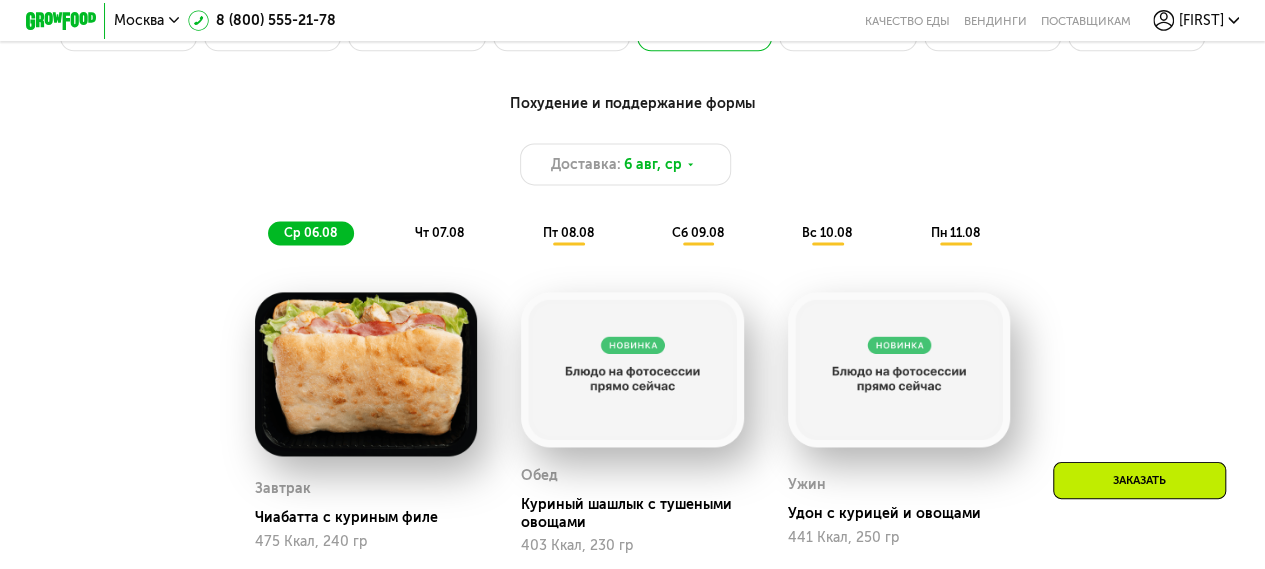 scroll, scrollTop: 1248, scrollLeft: 0, axis: vertical 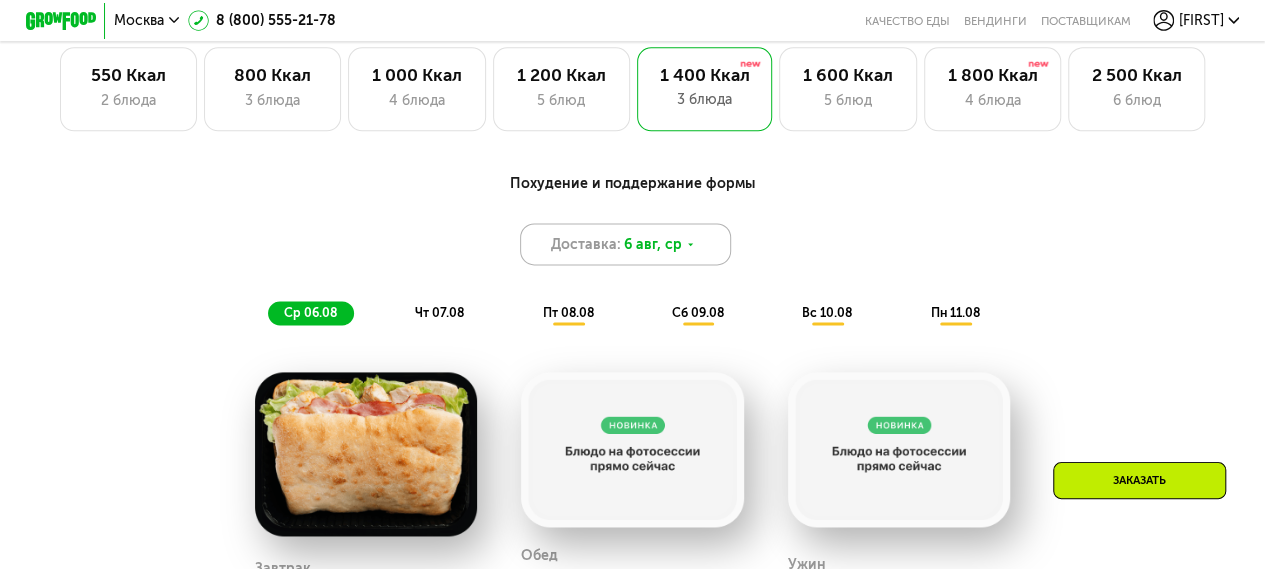 click on "Доставка:" at bounding box center [585, 244] 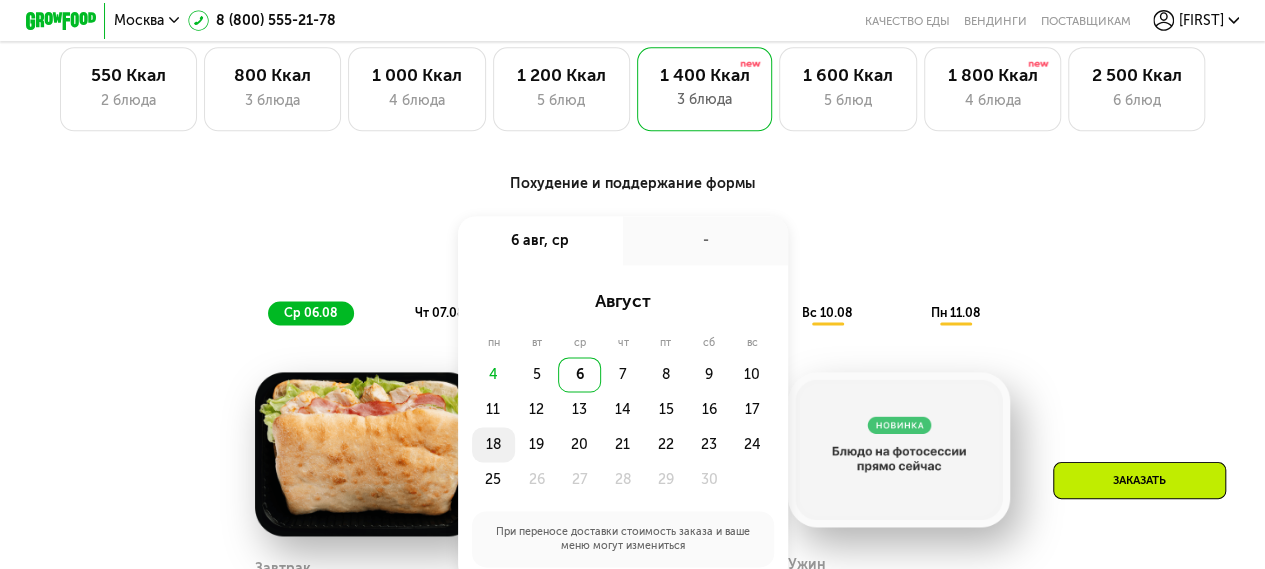 click on "18" 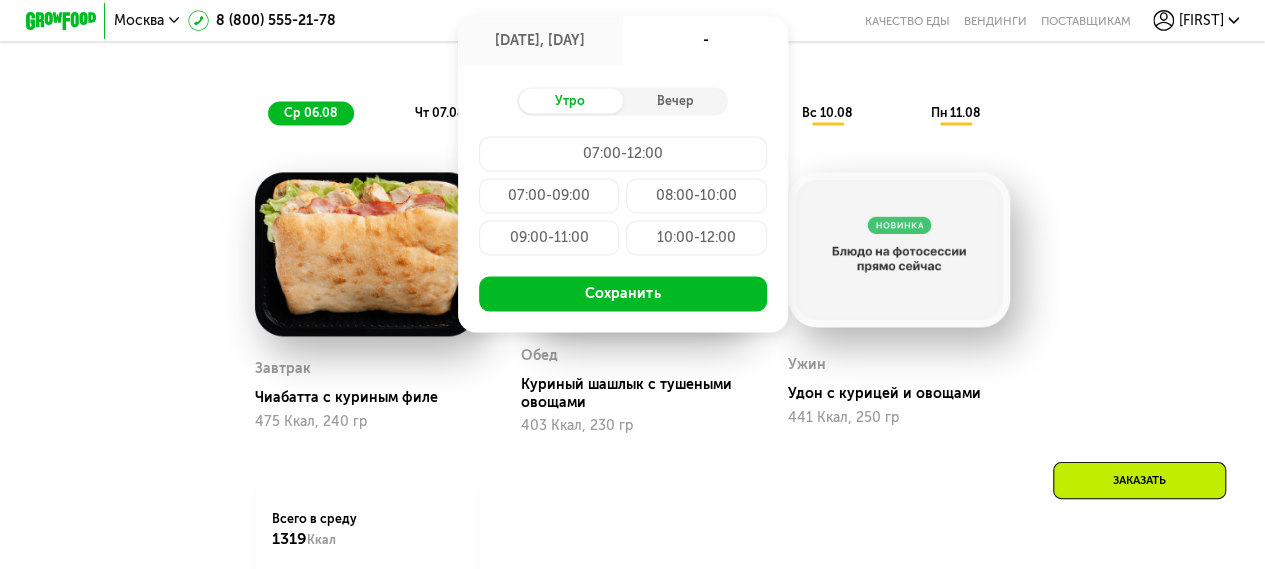 scroll, scrollTop: 1248, scrollLeft: 0, axis: vertical 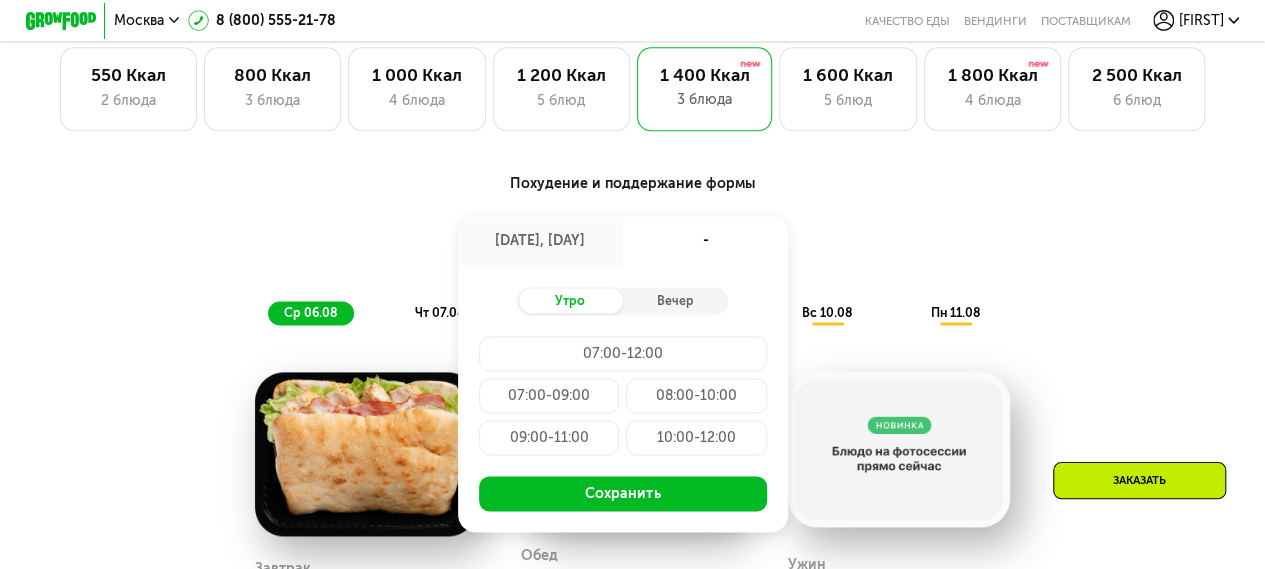 click on "Утро  Вечер 07:00-12:00 07:00-09:00 08:00-10:00 09:00-11:00 10:00-12:00 Сохранить" at bounding box center [623, 398] 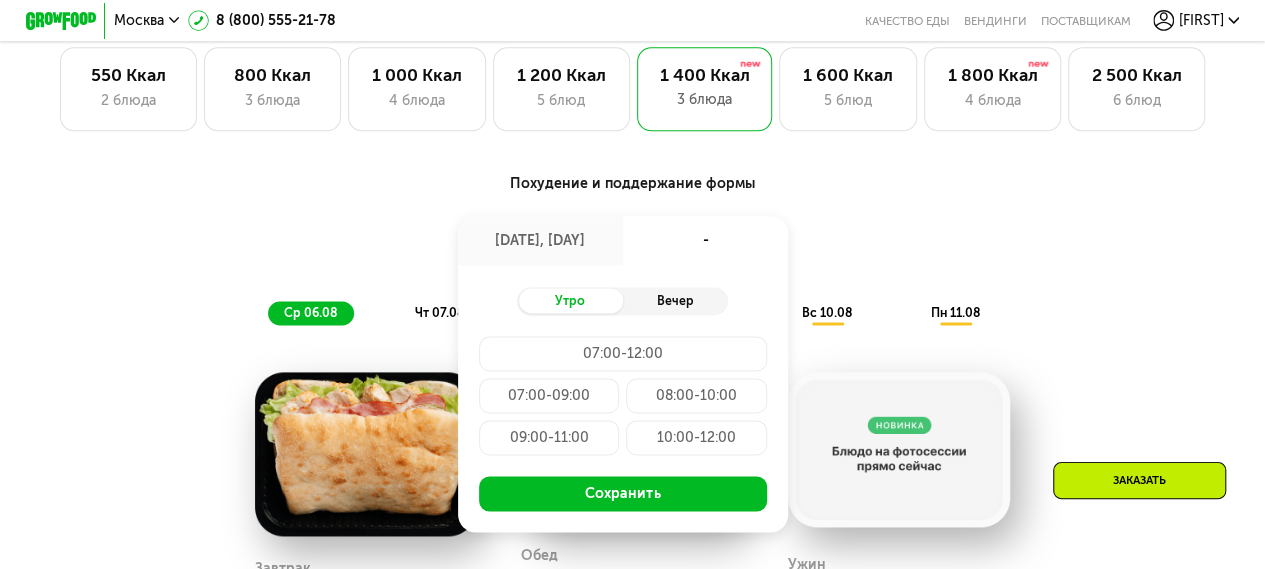click on "Вечер" at bounding box center [675, 300] 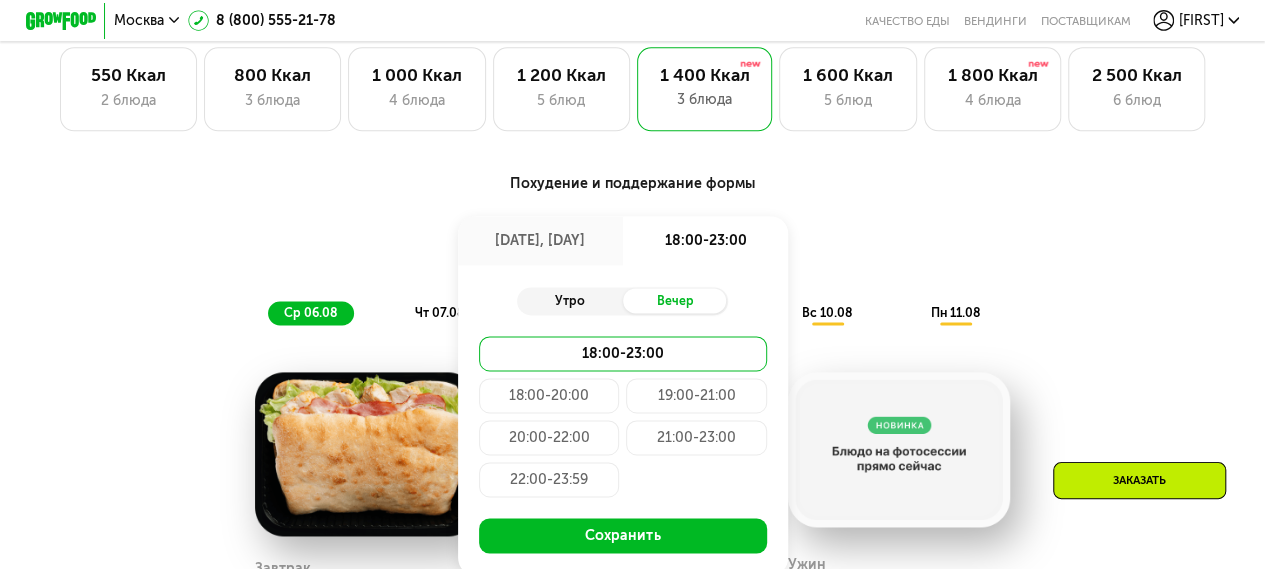 click on "Утро" at bounding box center [569, 300] 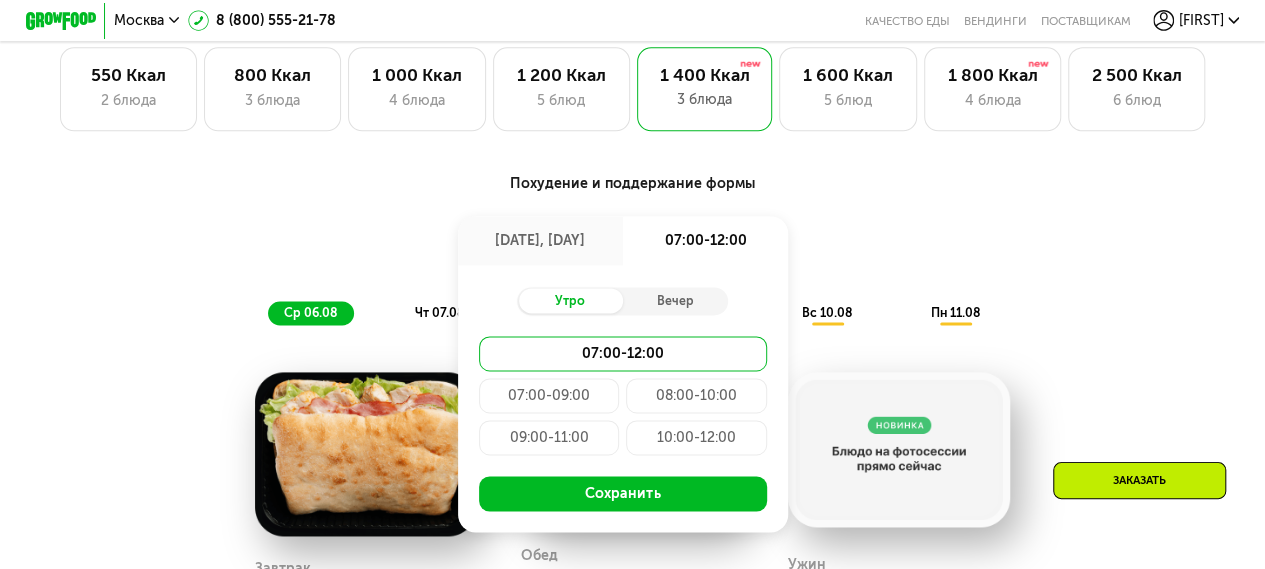 click on "Похудение и поддержание формы Доставка: [DATE], [DAY] [DATE], [DAY] [TIME]  Утро  Вечер [TIME] [TIME]-[TIME] [TIME]-[TIME] [TIME]-[TIME] [TIME]-[TIME] Сохранить [DAY] [DATE] [DAY] [DATE] [DAY] [DATE] [DAY] [DATE] [DAY] [DATE] [DAY] [DATE]" at bounding box center [632, 249] 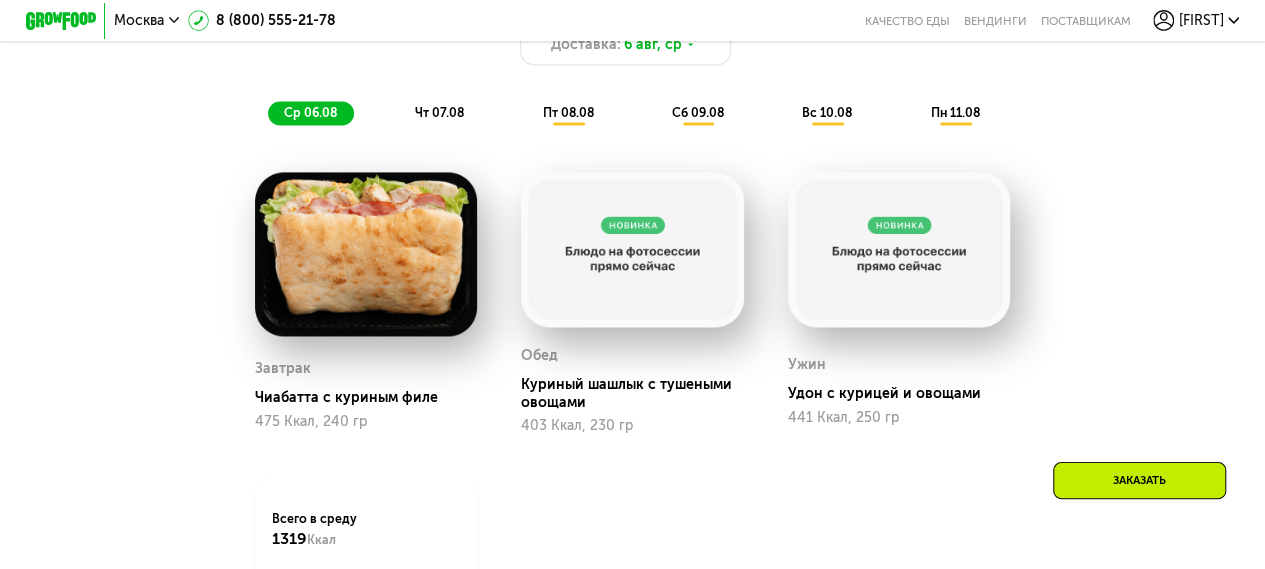 scroll, scrollTop: 1148, scrollLeft: 0, axis: vertical 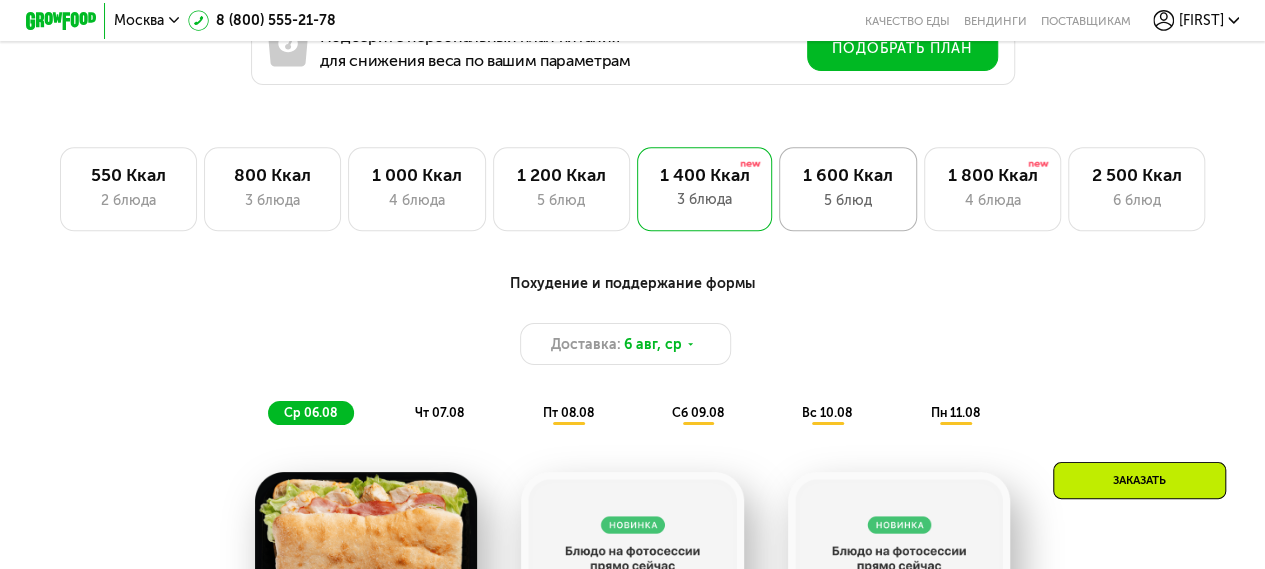 click on "5 блюд" at bounding box center (848, 200) 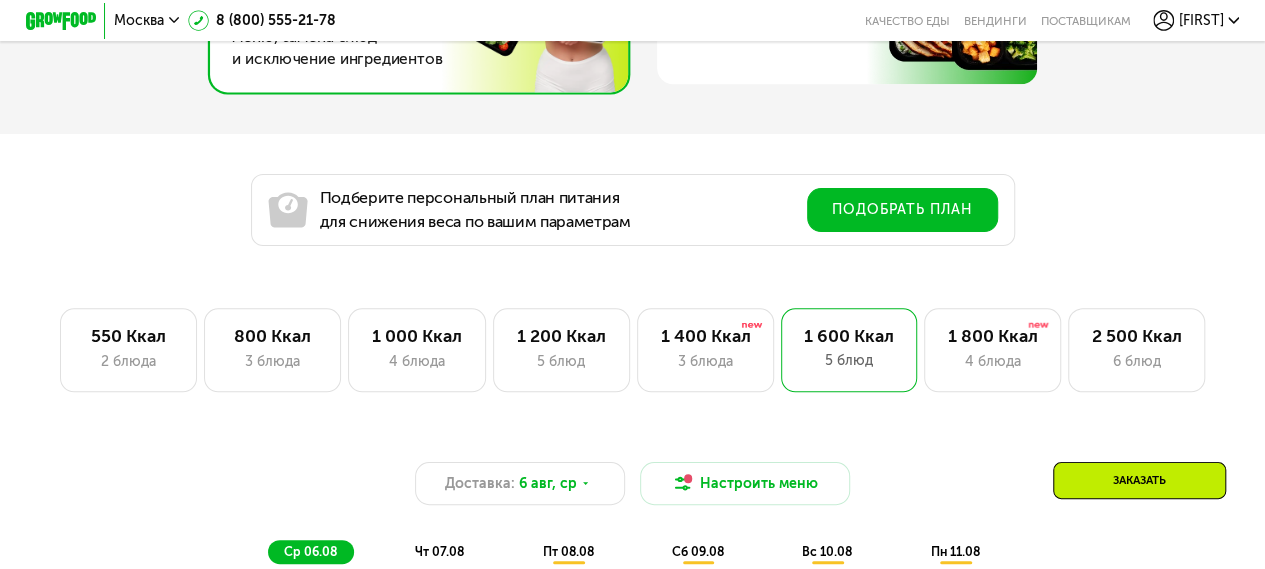 scroll, scrollTop: 977, scrollLeft: 0, axis: vertical 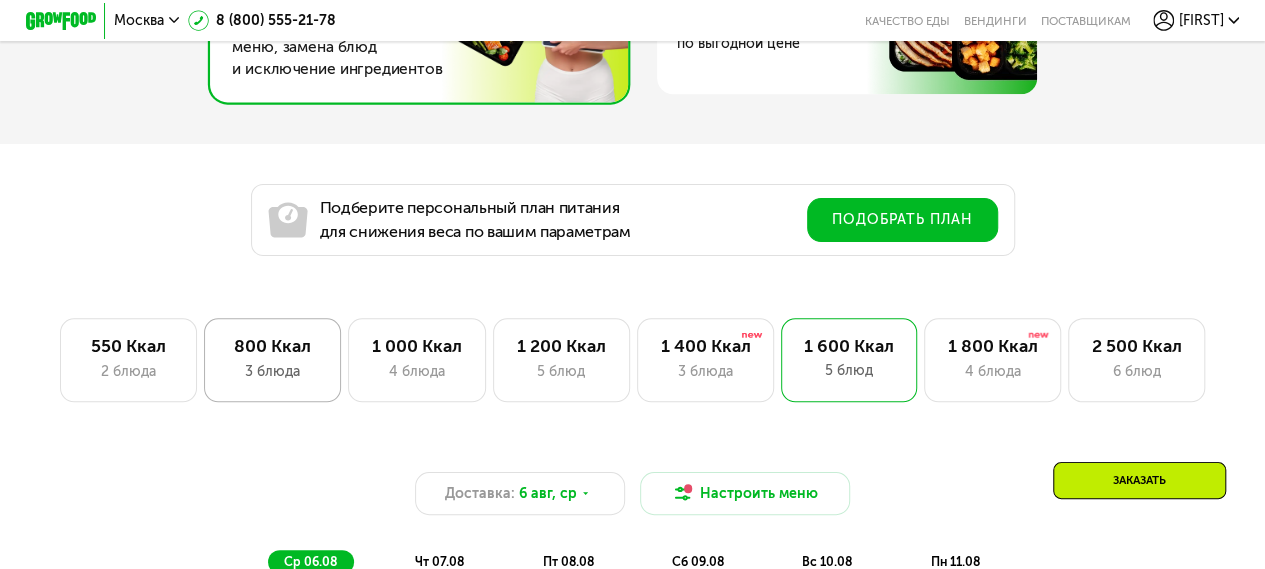 click on "800 Ккал" at bounding box center (273, 346) 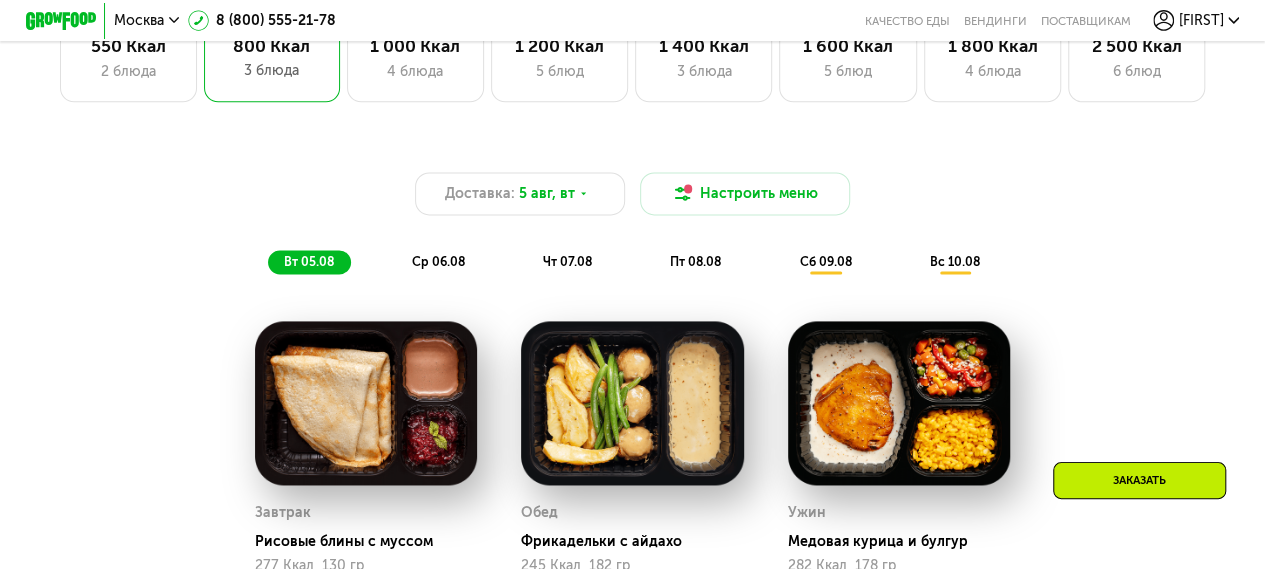 scroll, scrollTop: 1077, scrollLeft: 0, axis: vertical 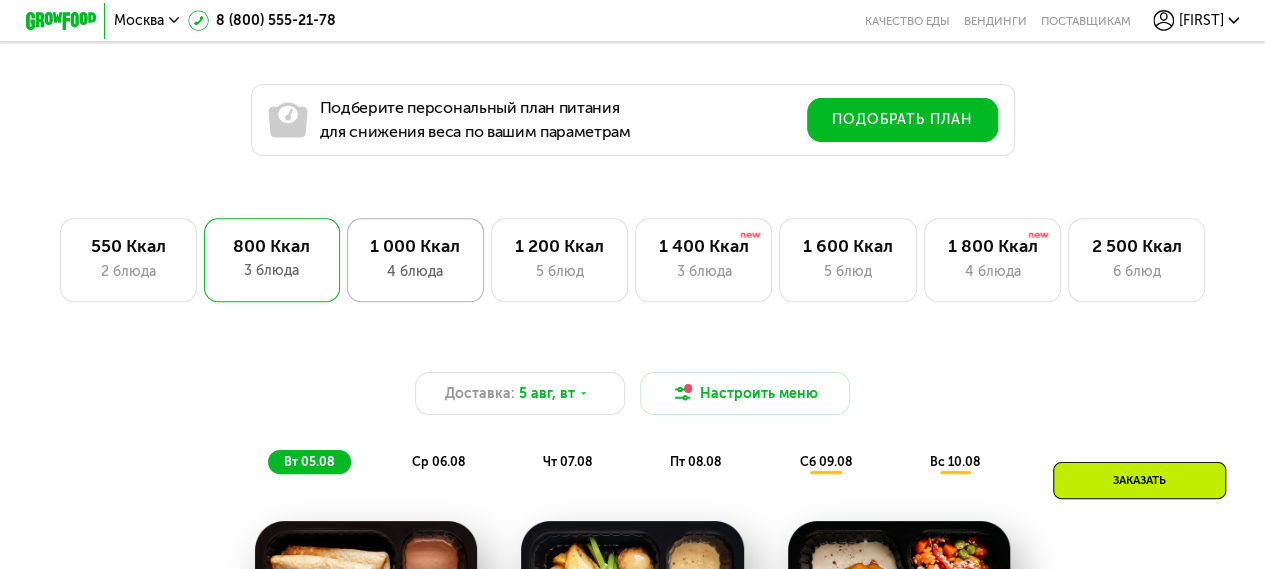 click on "1 000 Ккал 4 блюда" 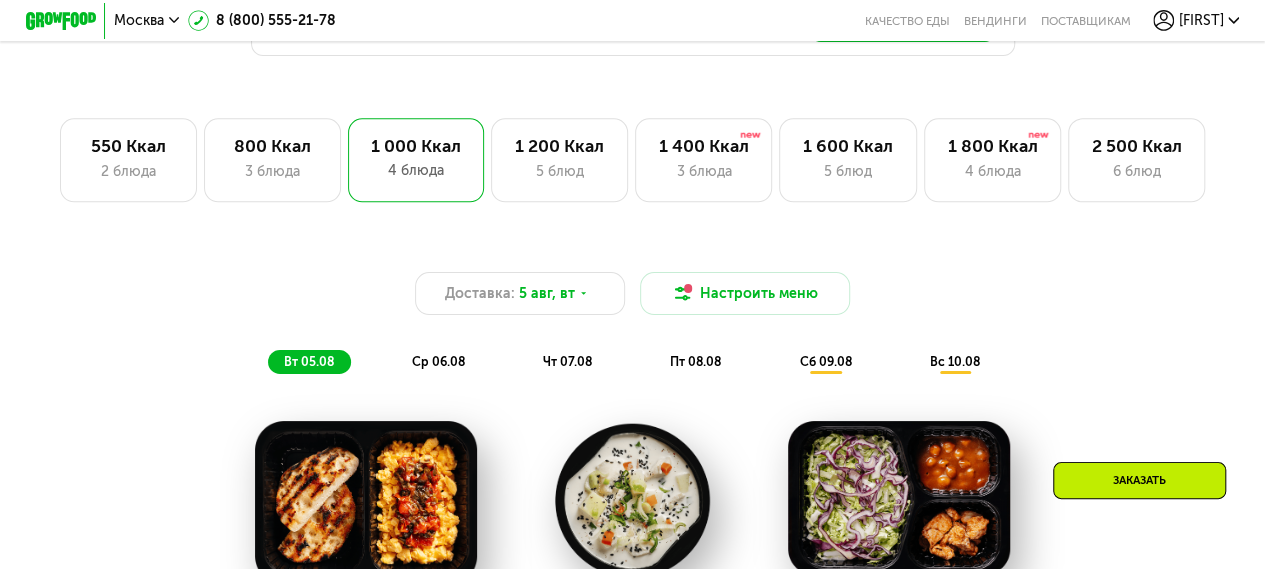 scroll, scrollTop: 1077, scrollLeft: 0, axis: vertical 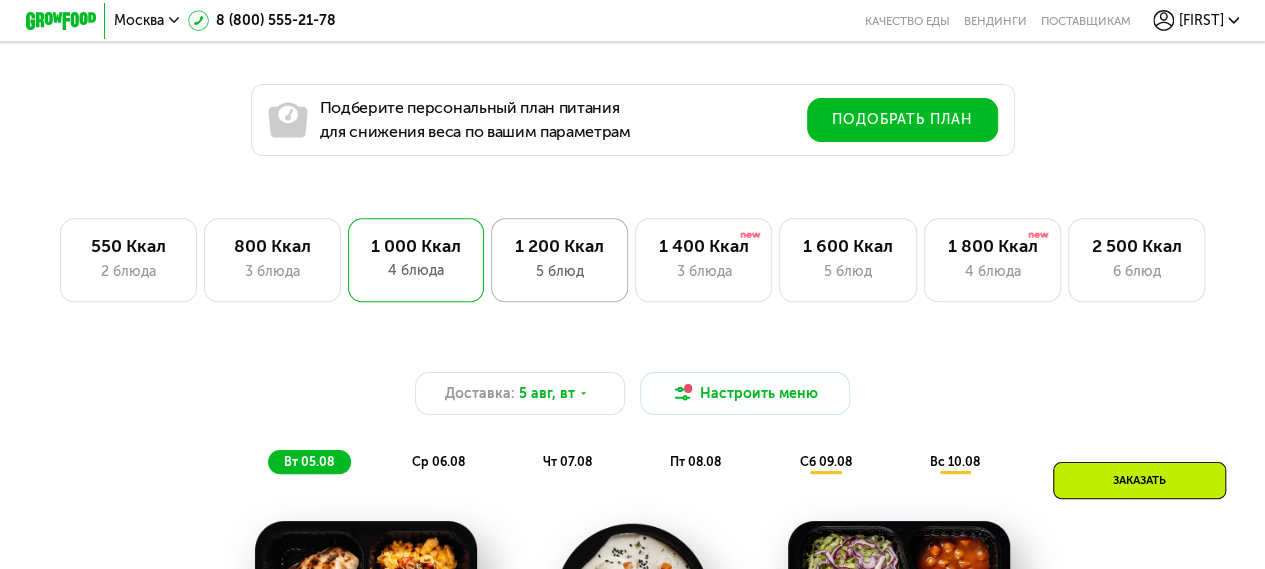 click on "5 блюд" at bounding box center [560, 271] 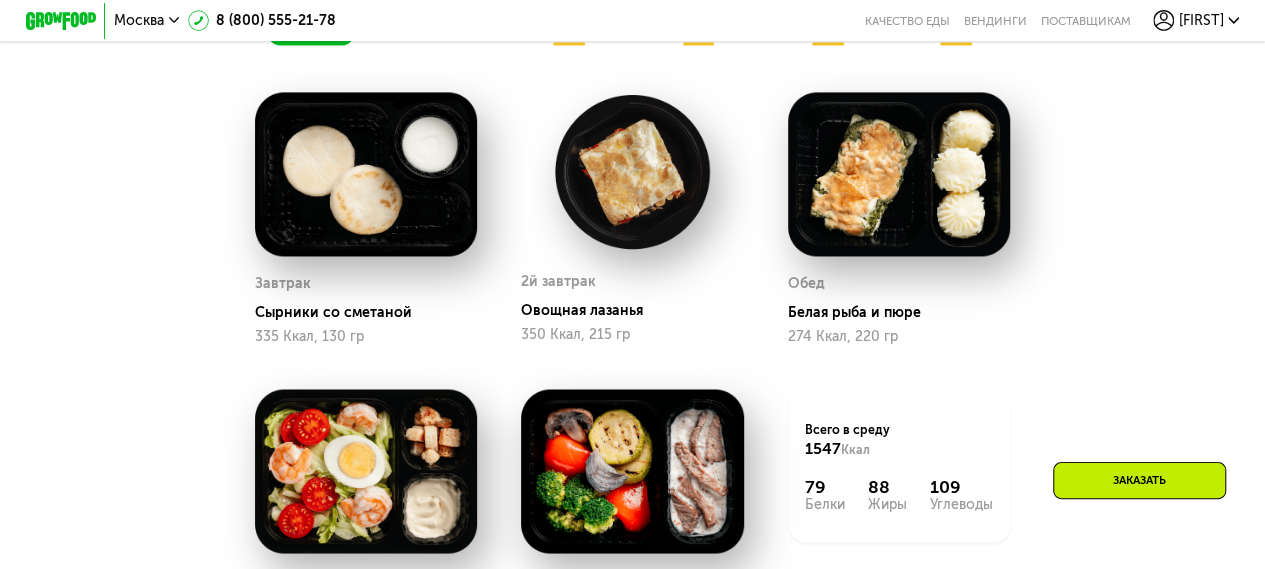 scroll, scrollTop: 1077, scrollLeft: 0, axis: vertical 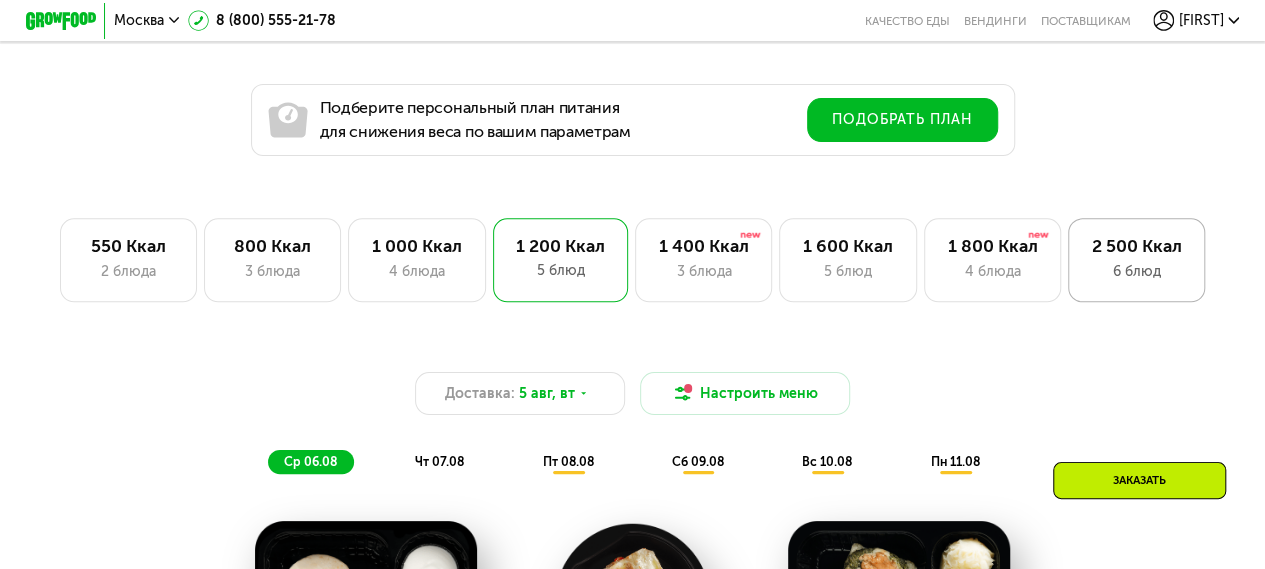 click on "2 500 Ккал" at bounding box center [1137, 246] 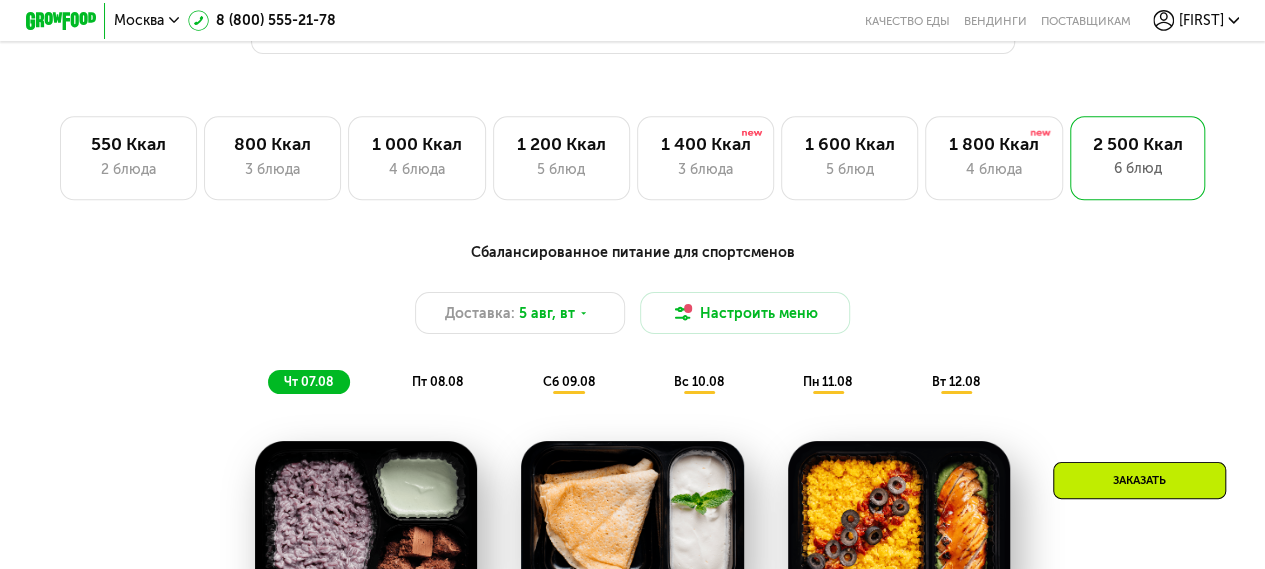 scroll, scrollTop: 1077, scrollLeft: 0, axis: vertical 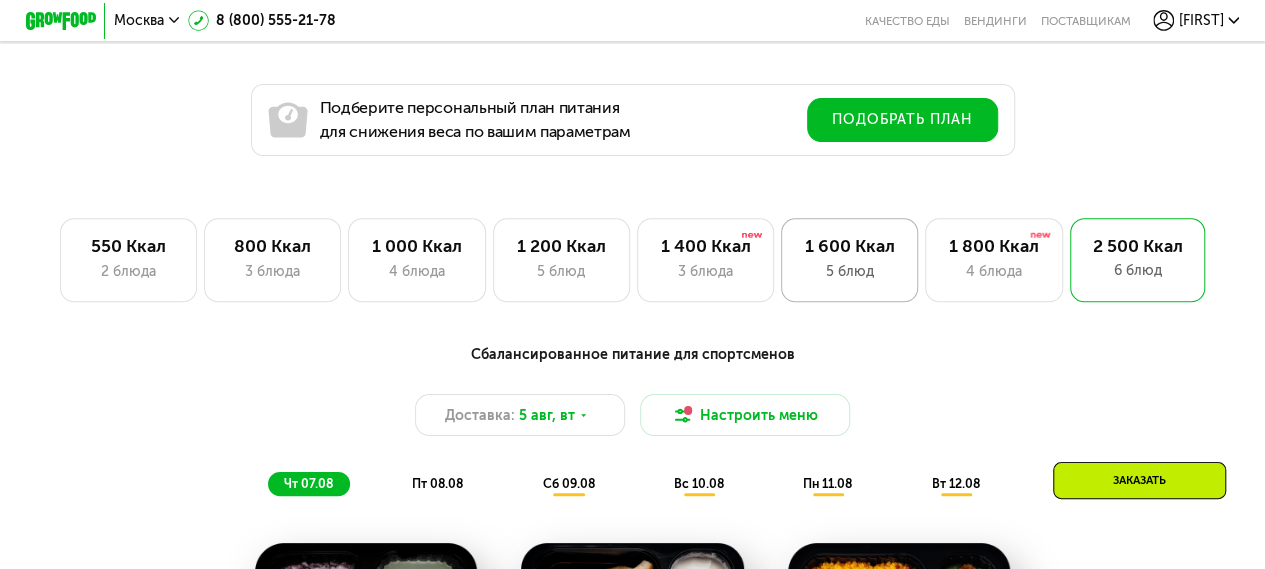 click on "1 600 Ккал" at bounding box center (850, 246) 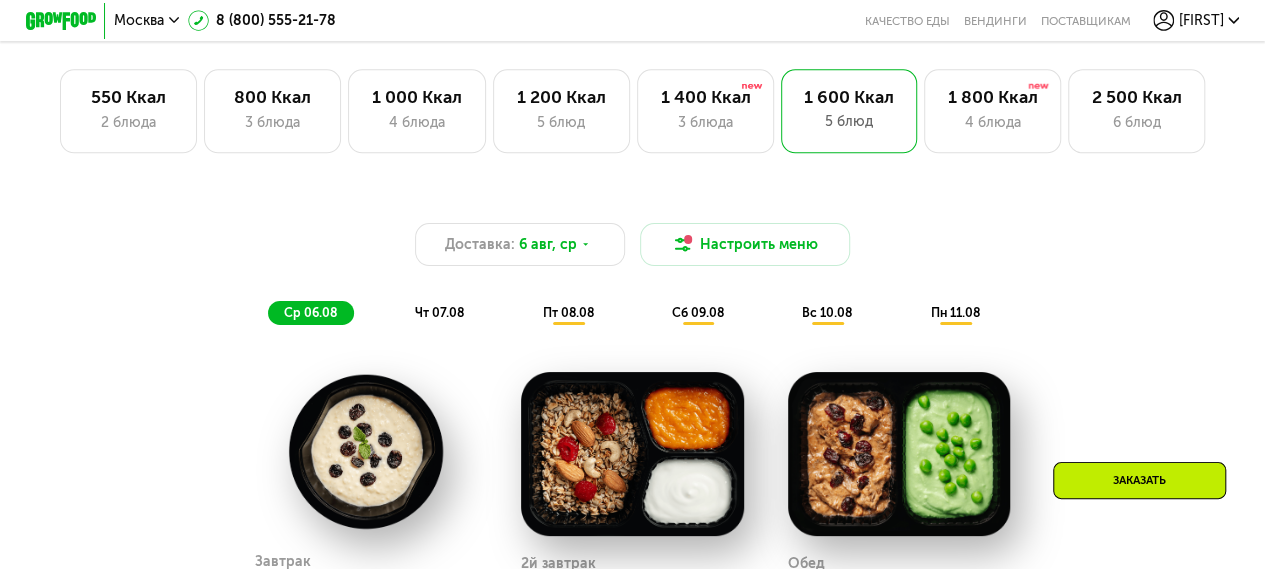 scroll, scrollTop: 1177, scrollLeft: 0, axis: vertical 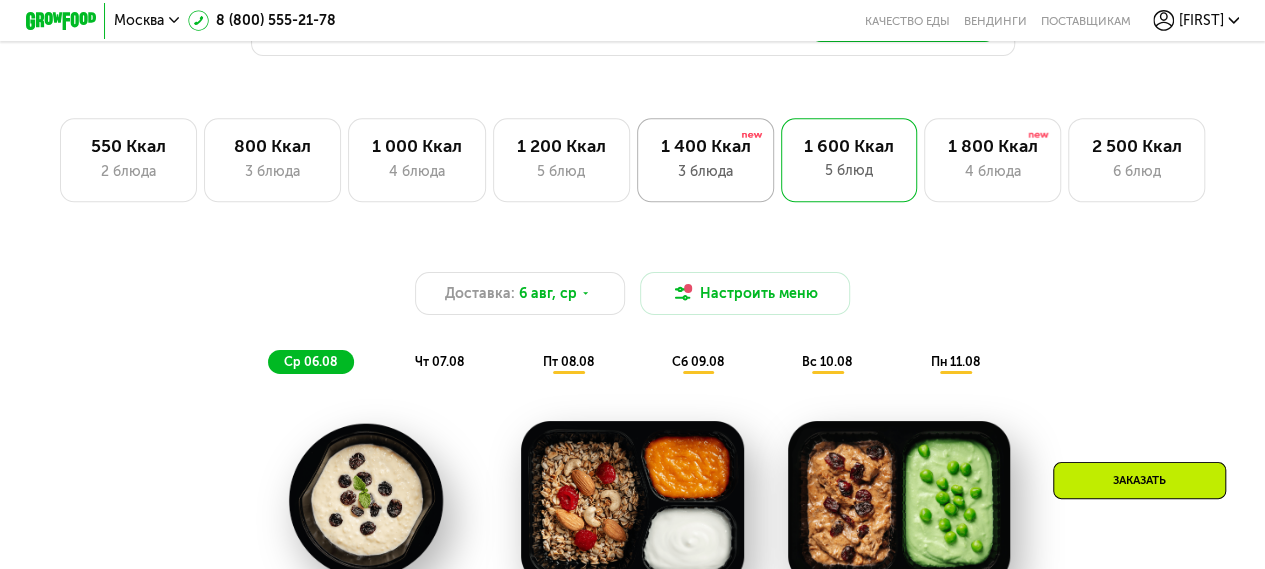 click on "3 блюда" at bounding box center [705, 171] 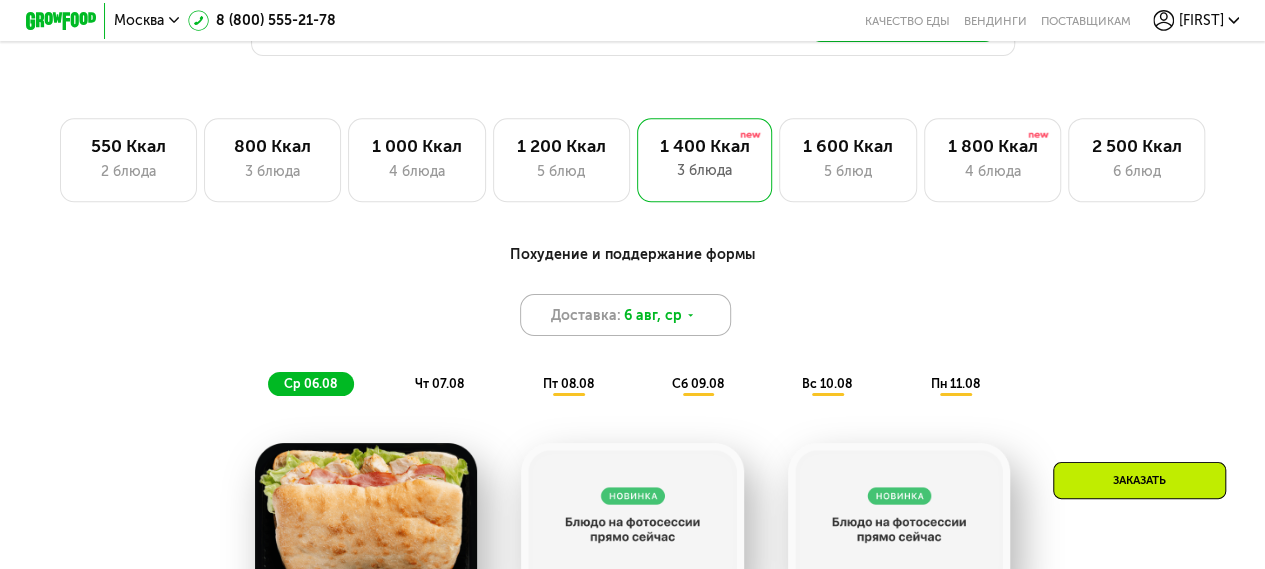 click on "6 авг, ср" at bounding box center [653, 315] 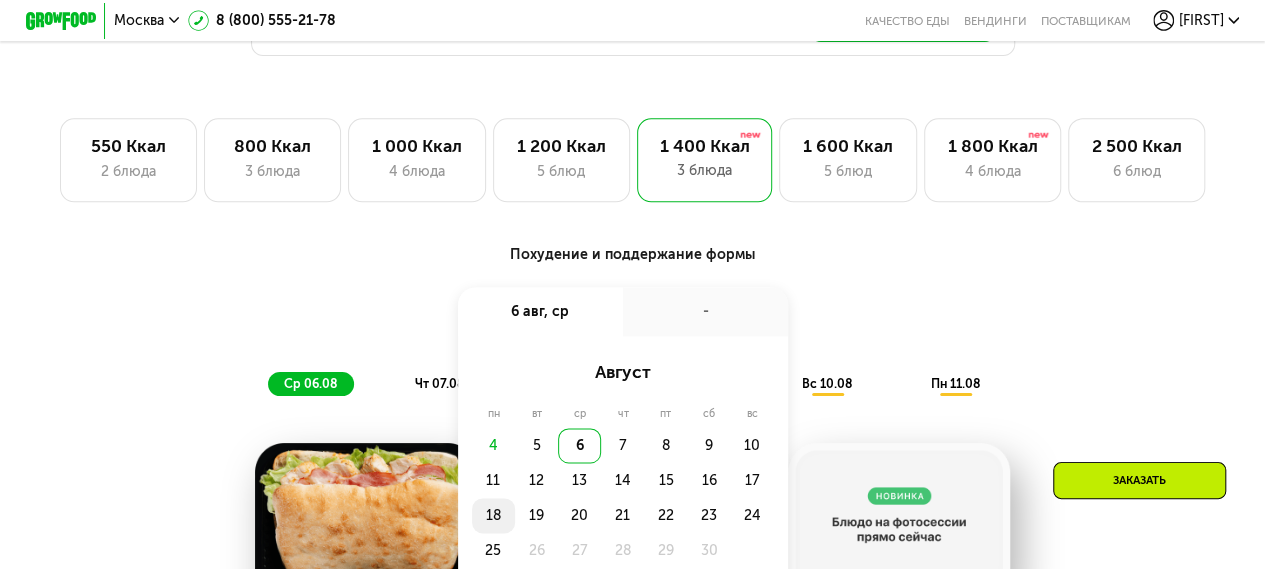 click on "18" 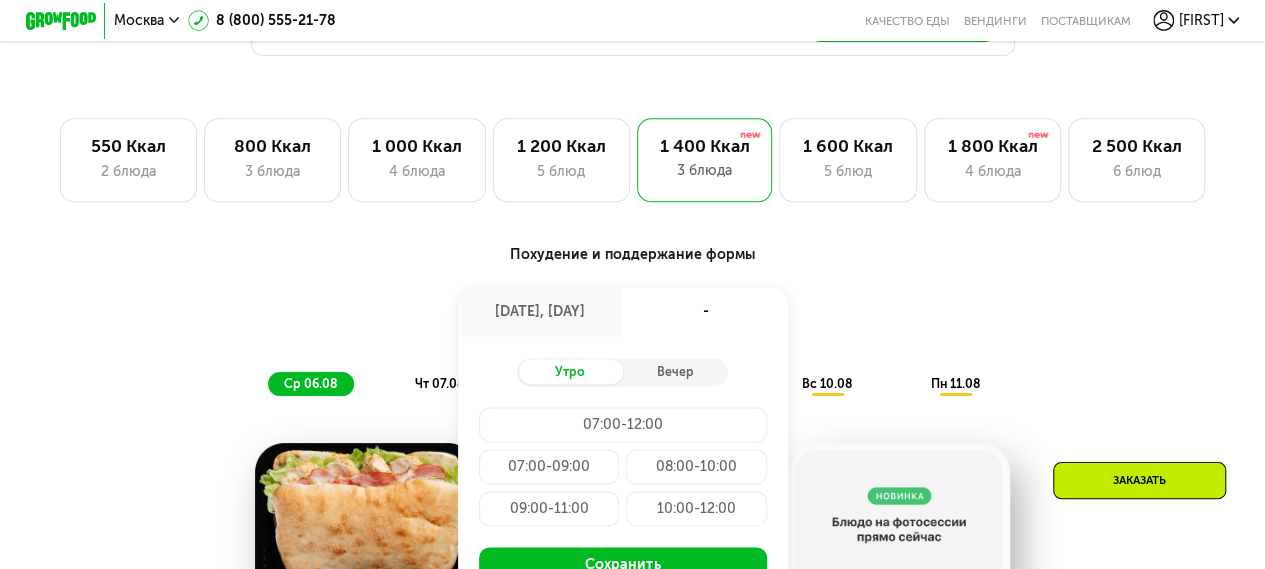 click on "10:00-12:00" 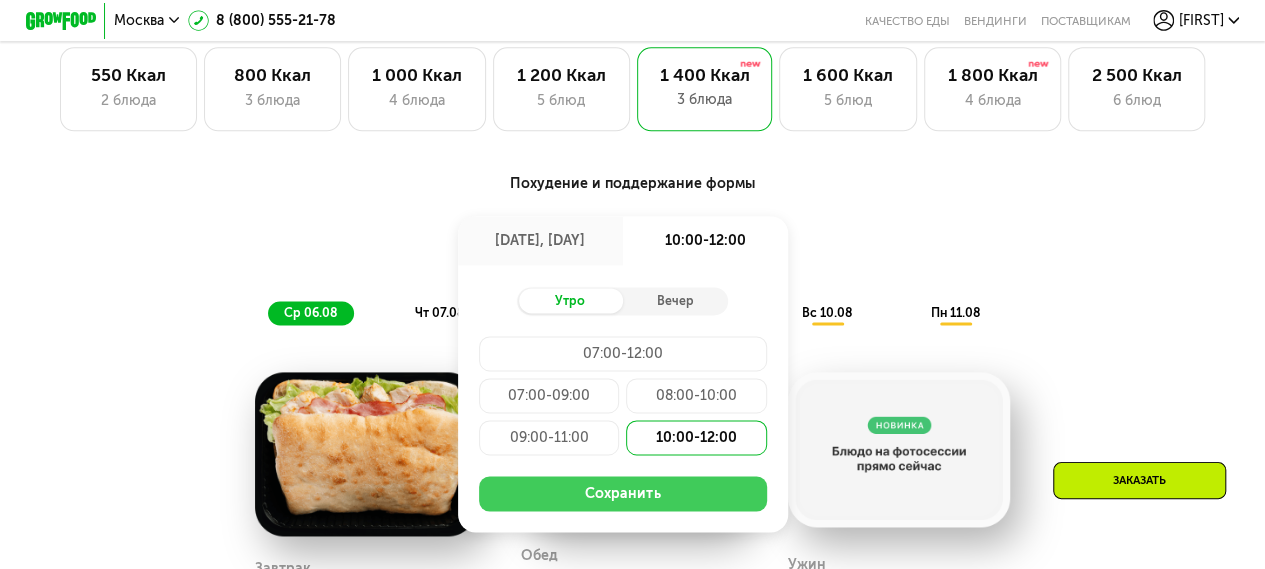 scroll, scrollTop: 1277, scrollLeft: 0, axis: vertical 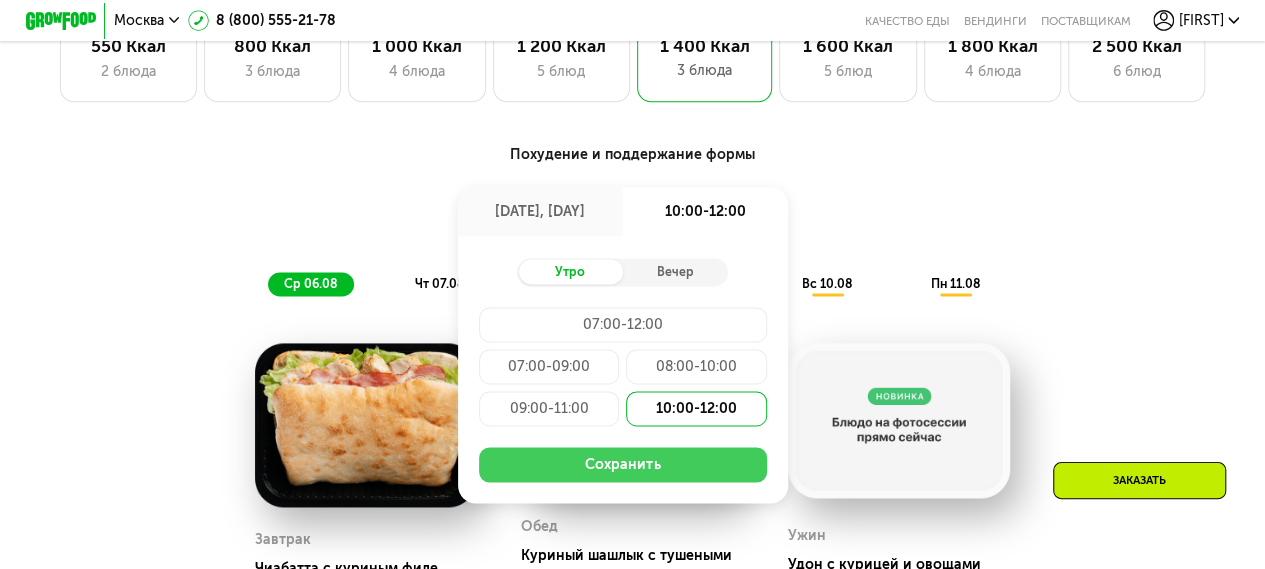 click on "Сохранить" at bounding box center [623, 464] 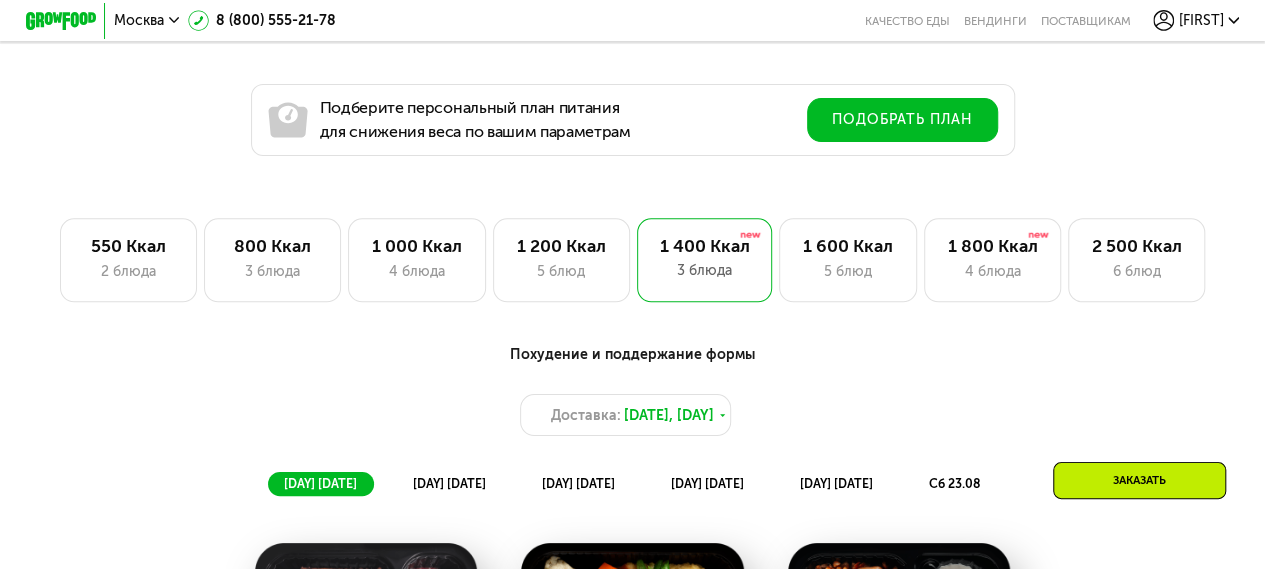 scroll, scrollTop: 977, scrollLeft: 0, axis: vertical 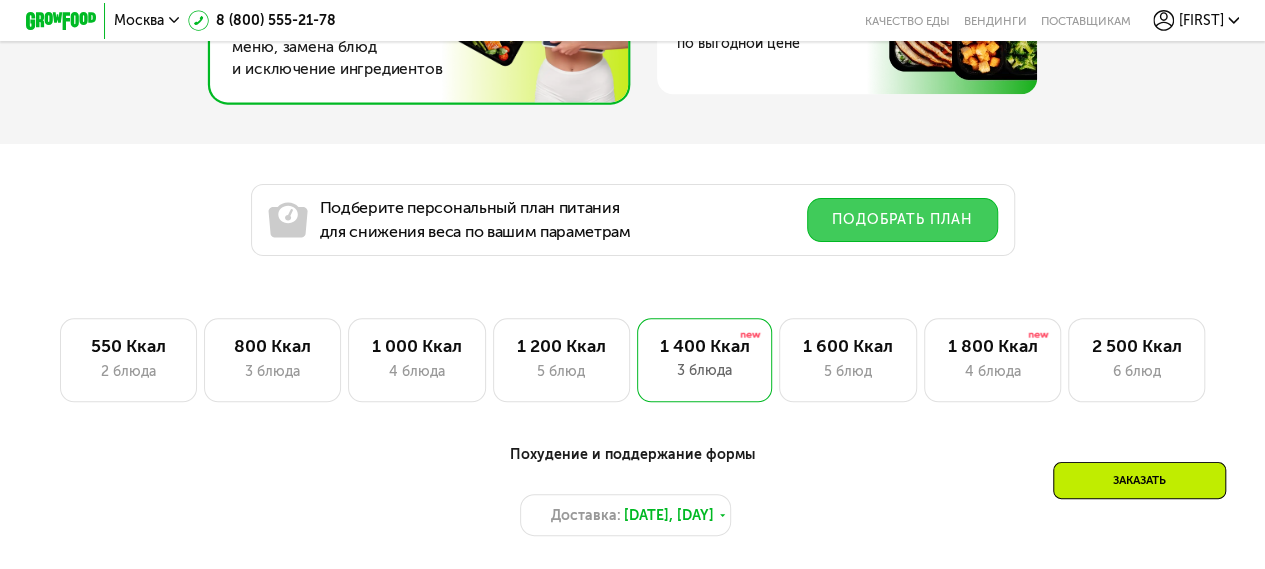click on "Подобрать план" at bounding box center (902, 220) 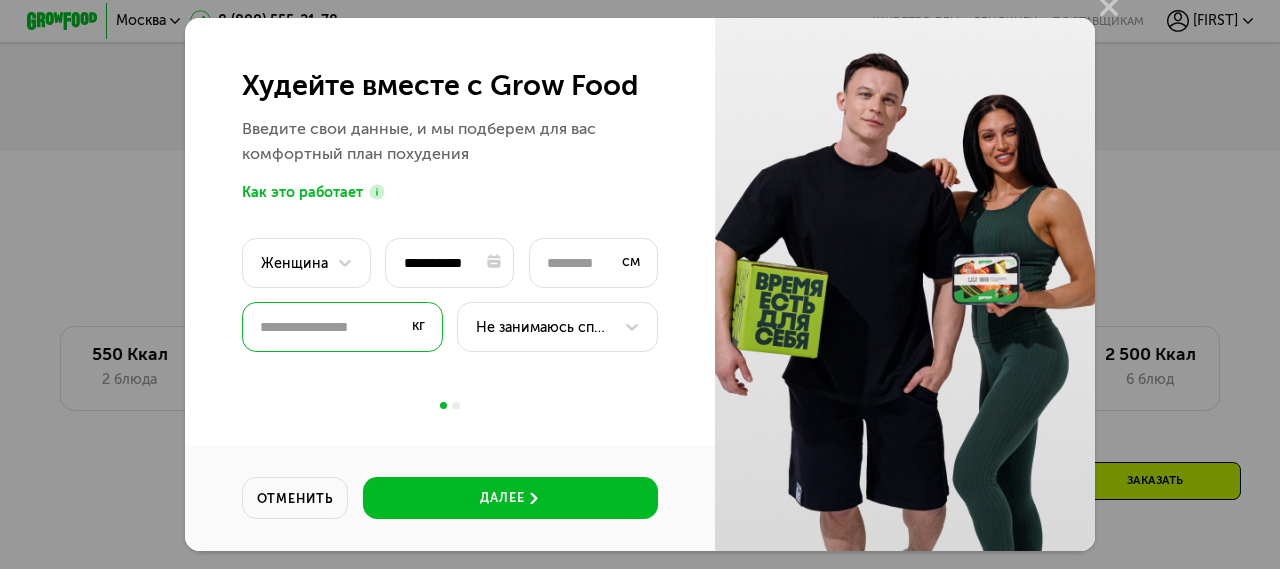 drag, startPoint x: 275, startPoint y: 324, endPoint x: 246, endPoint y: 326, distance: 29.068884 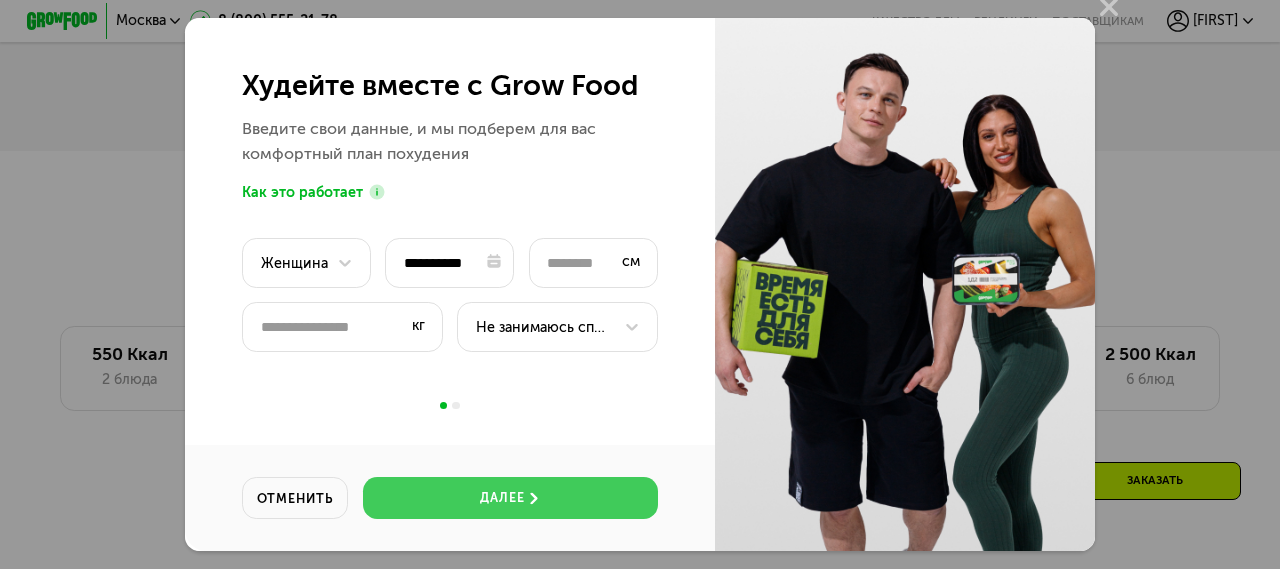 click on "далее" 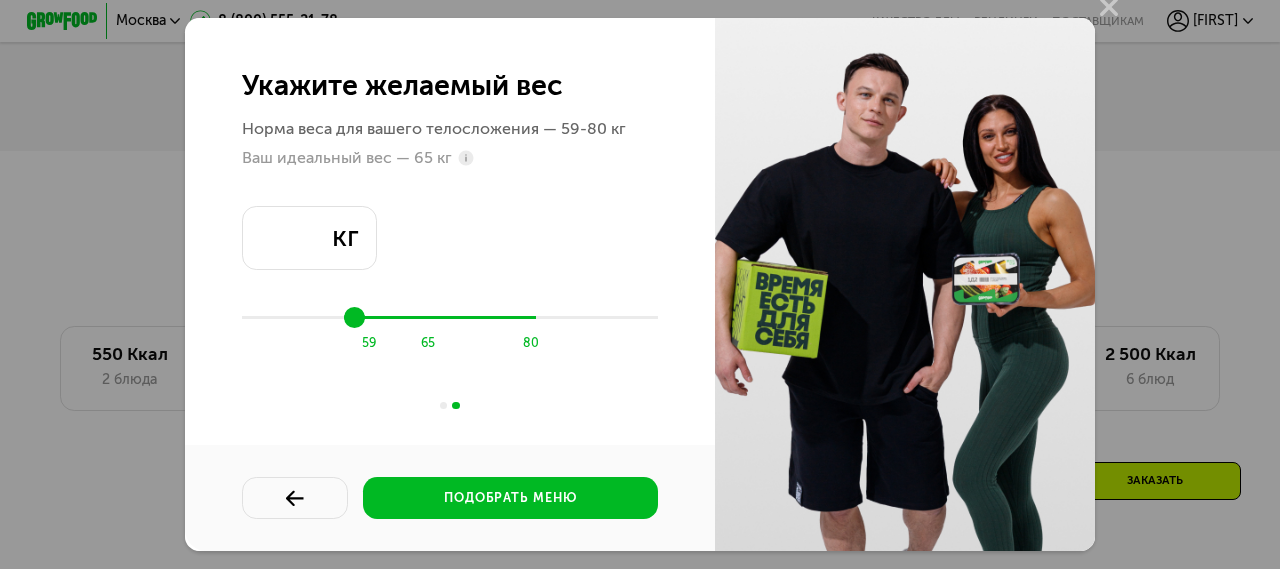 type on "**" 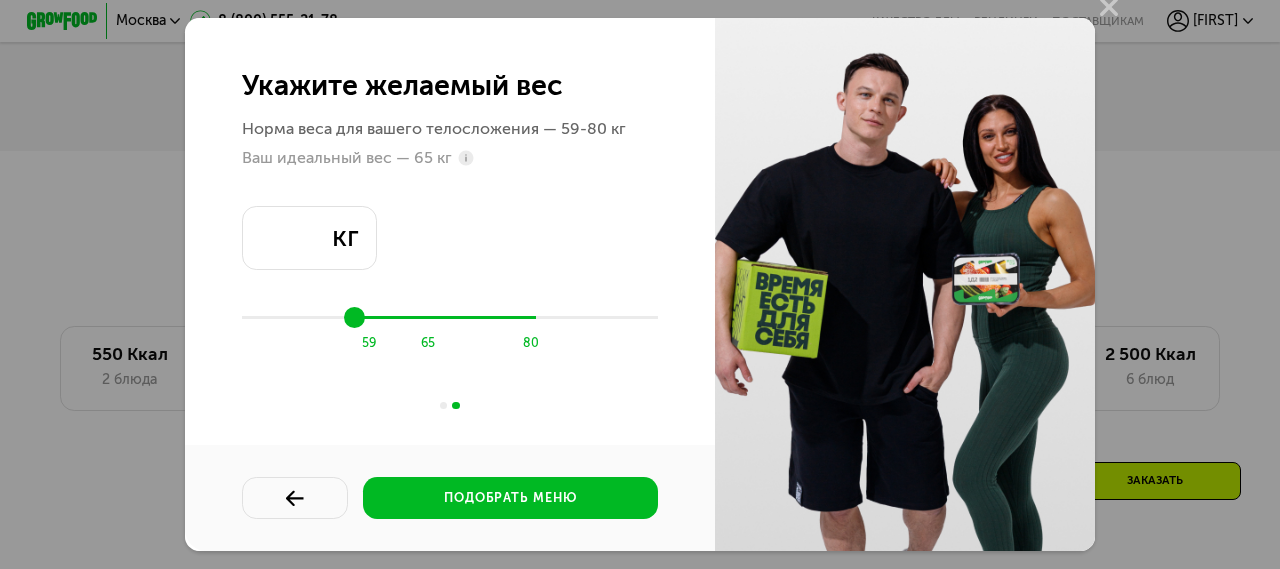 type on "**" 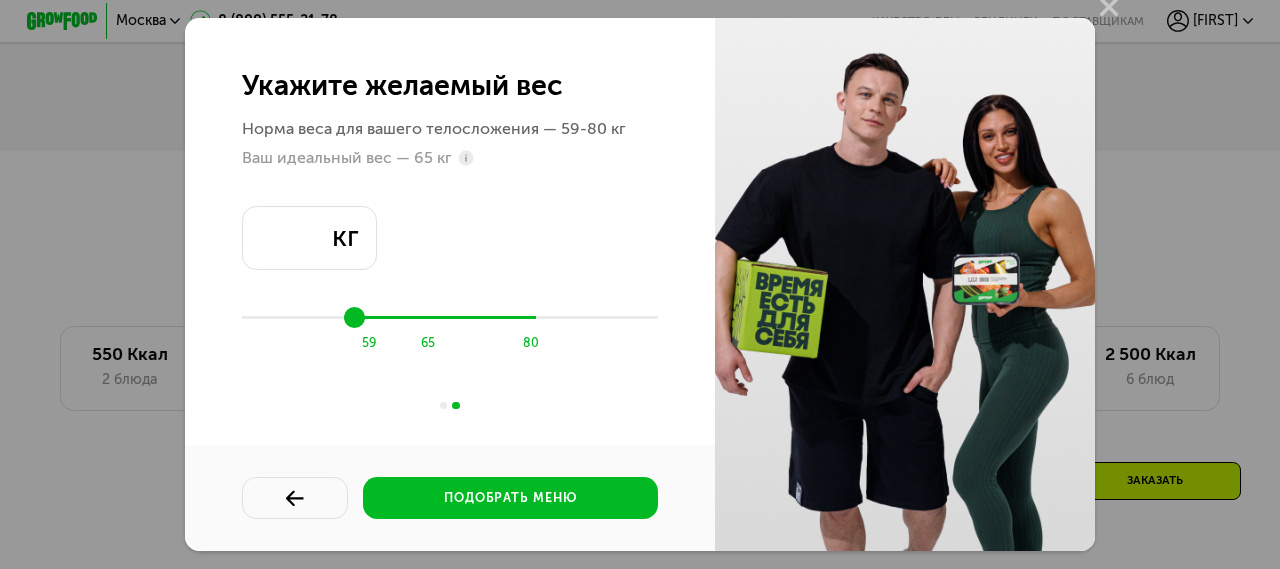 type on "**" 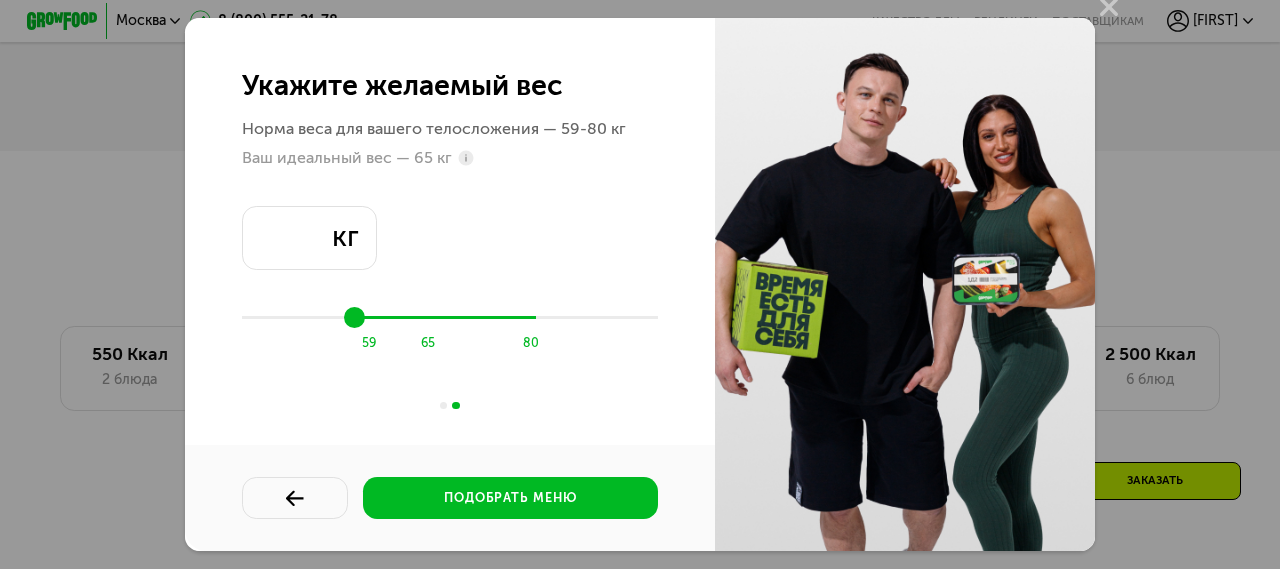 type on "**" 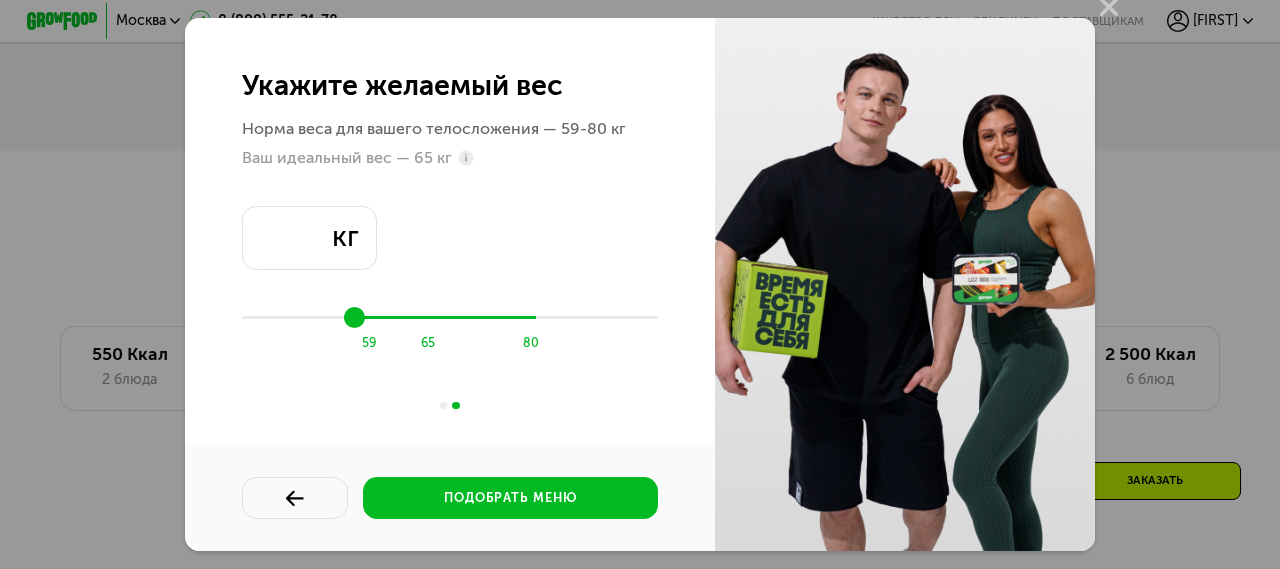 type on "**" 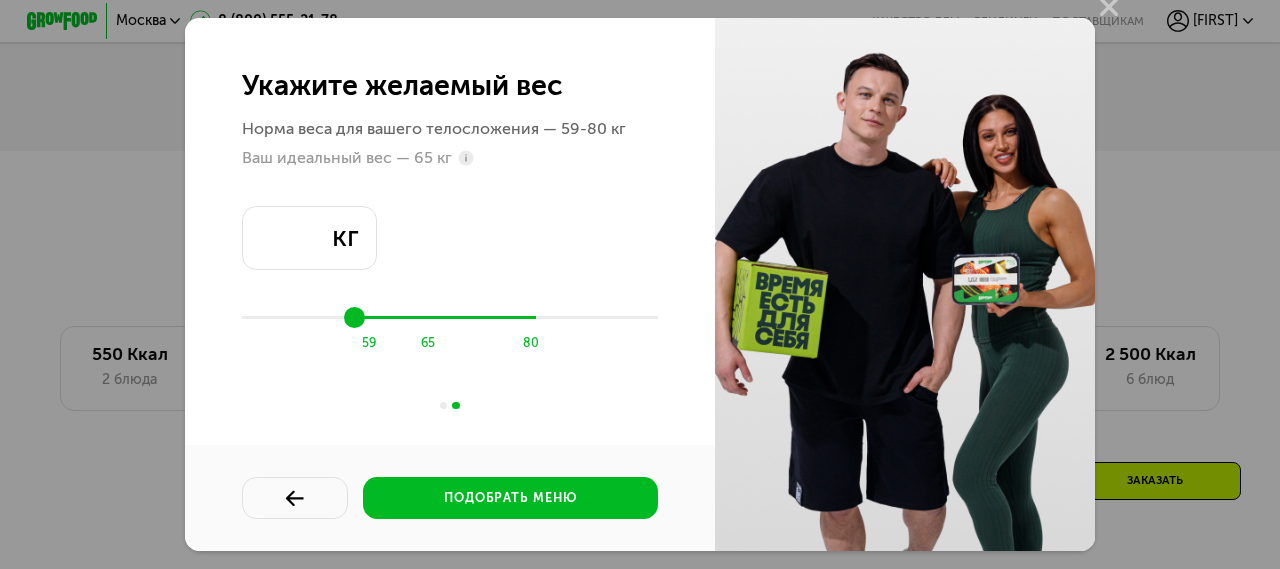 type on "**" 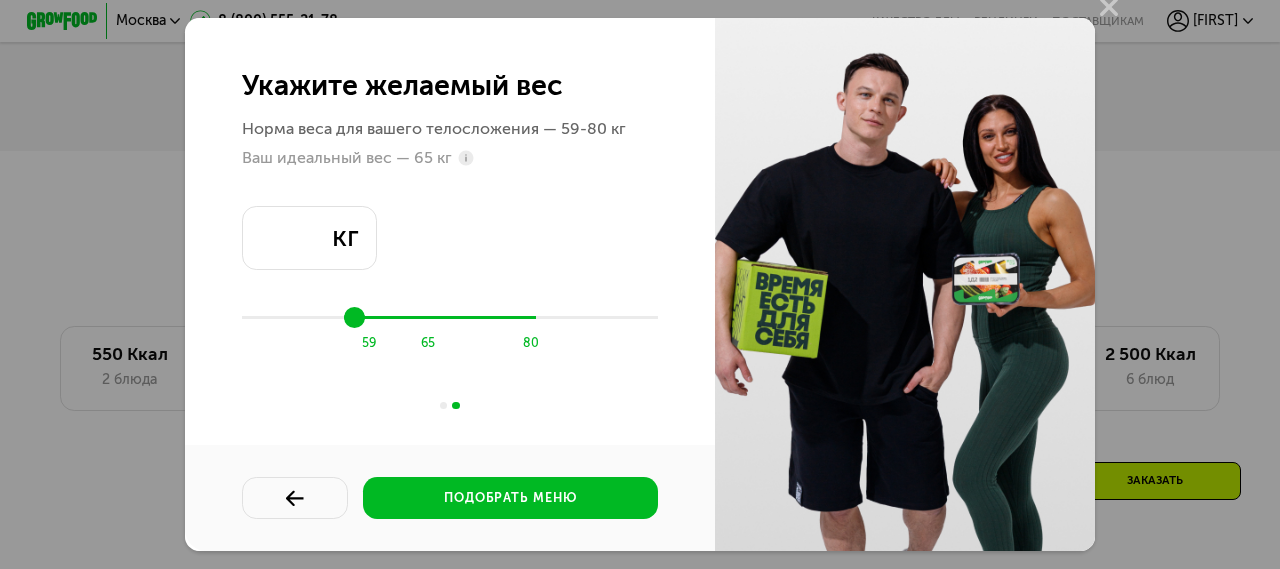 type on "**" 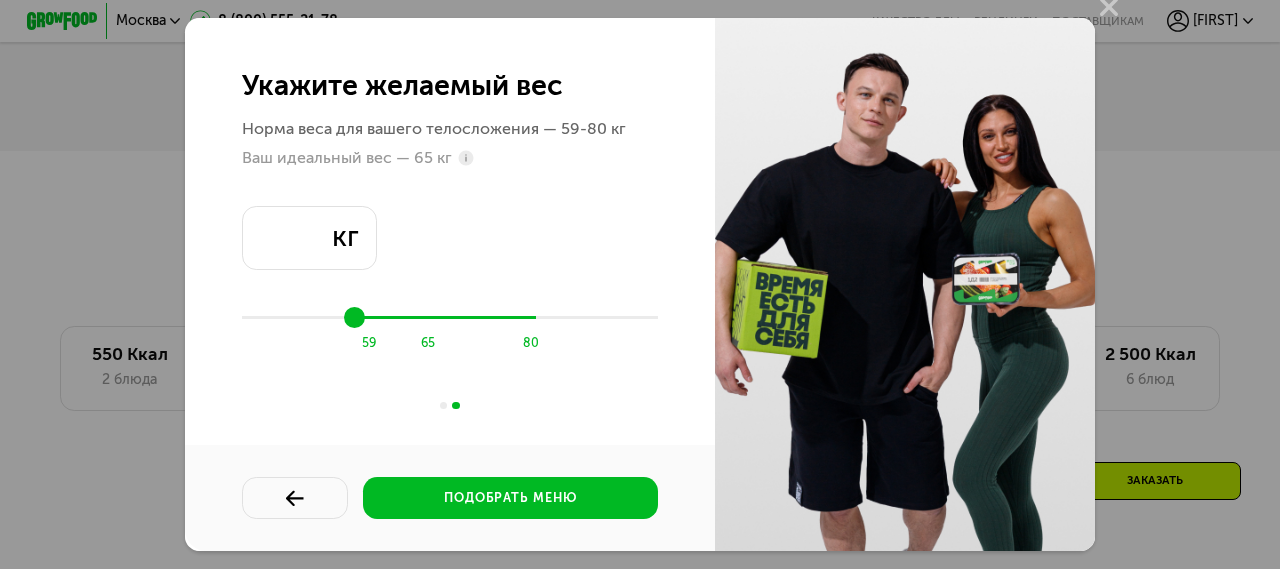 type on "**" 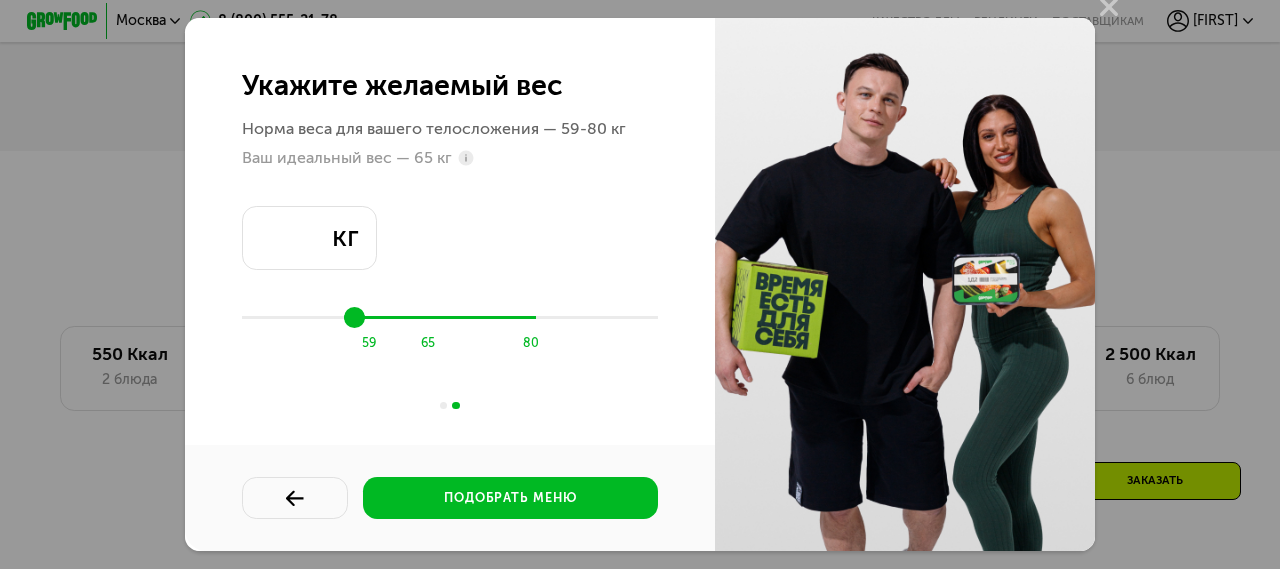 type on "**" 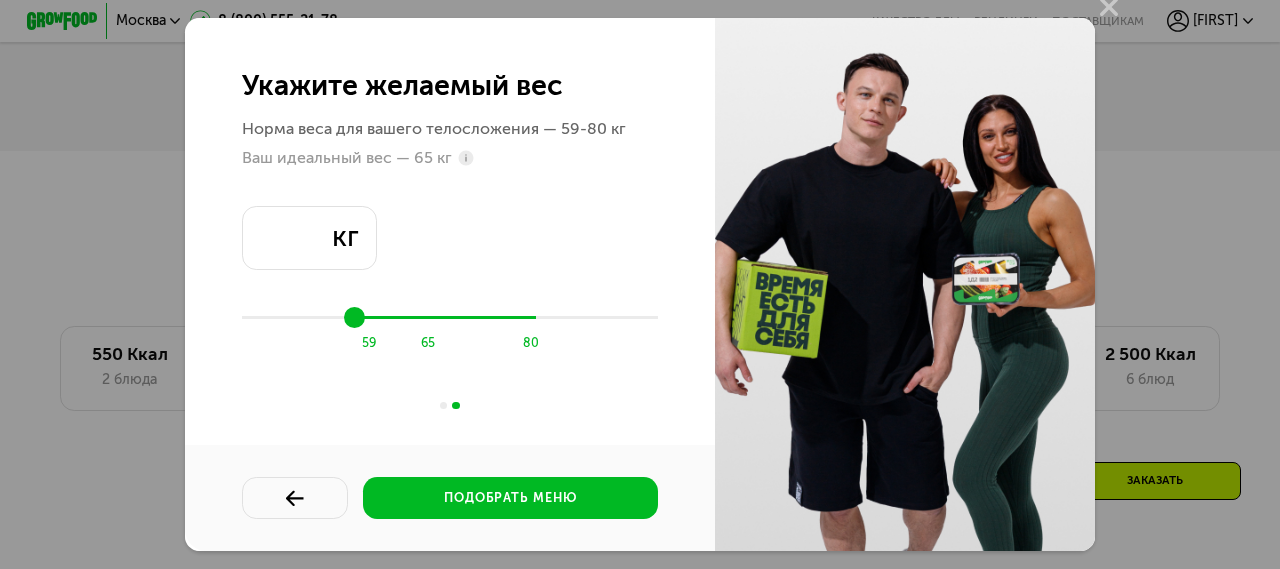 type on "**" 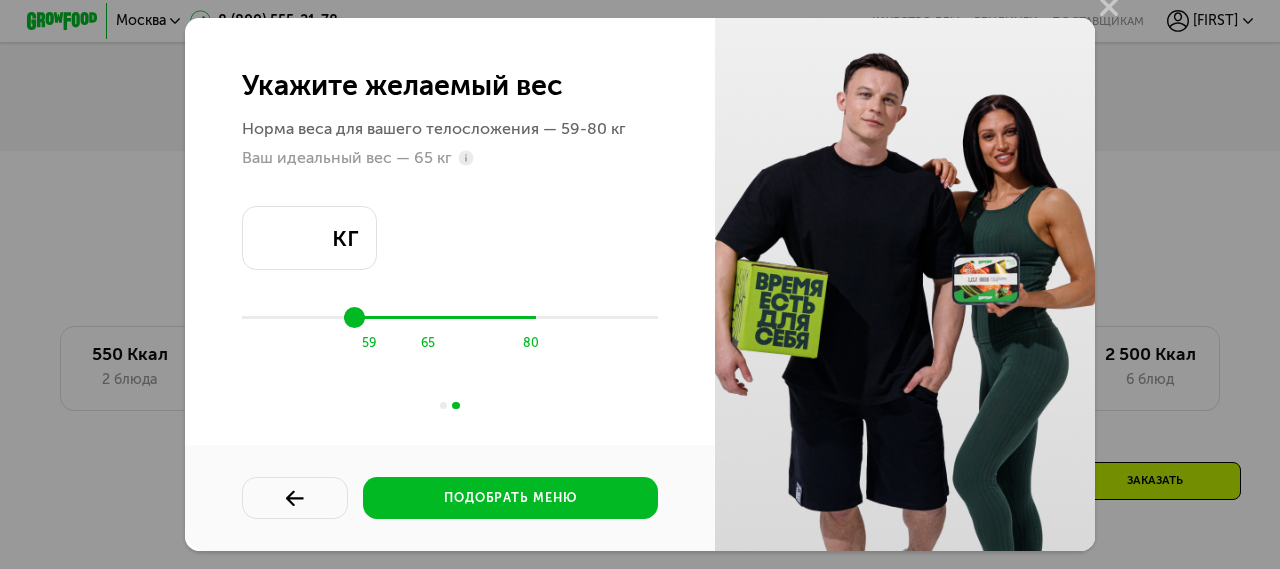 type on "**" 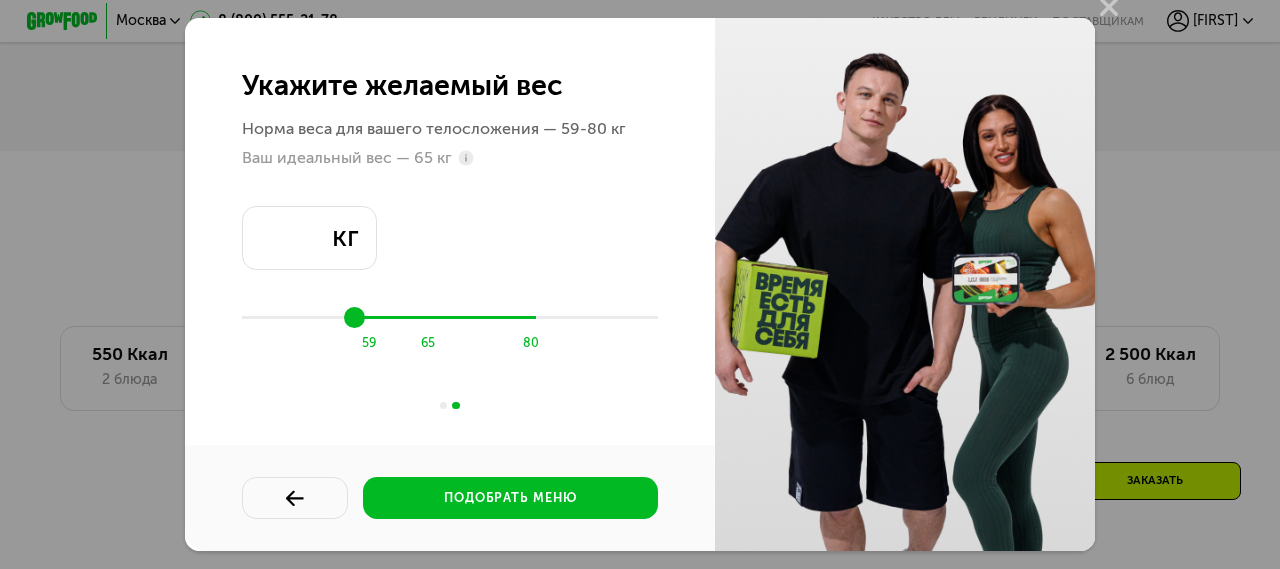 click at bounding box center [450, 317] 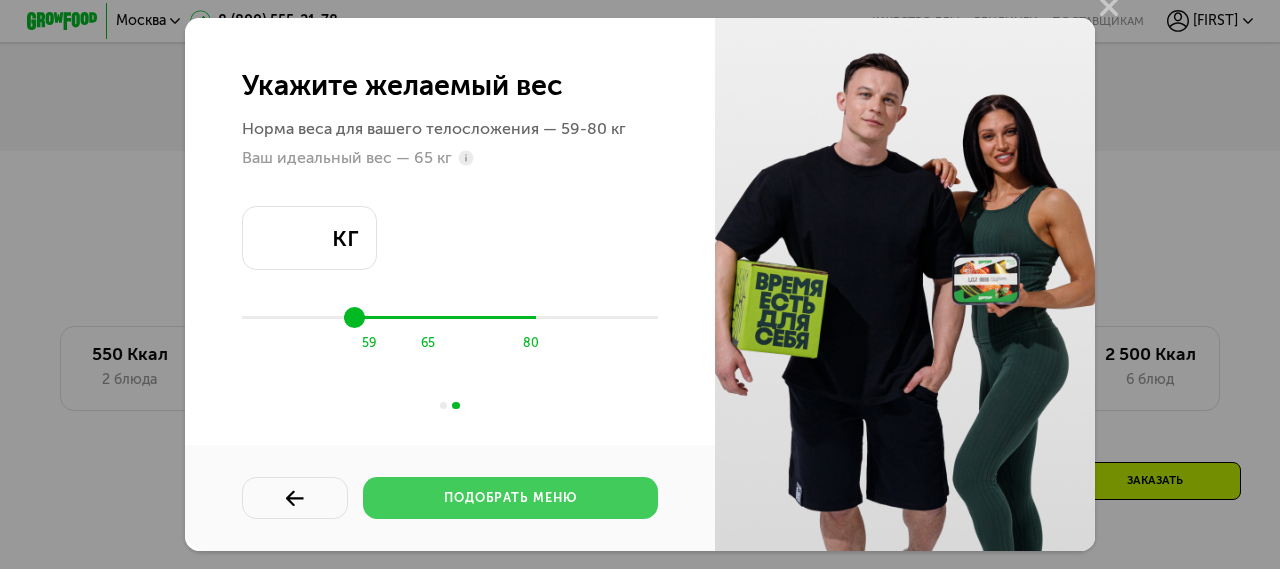 click on "подобрать меню" at bounding box center [510, 498] 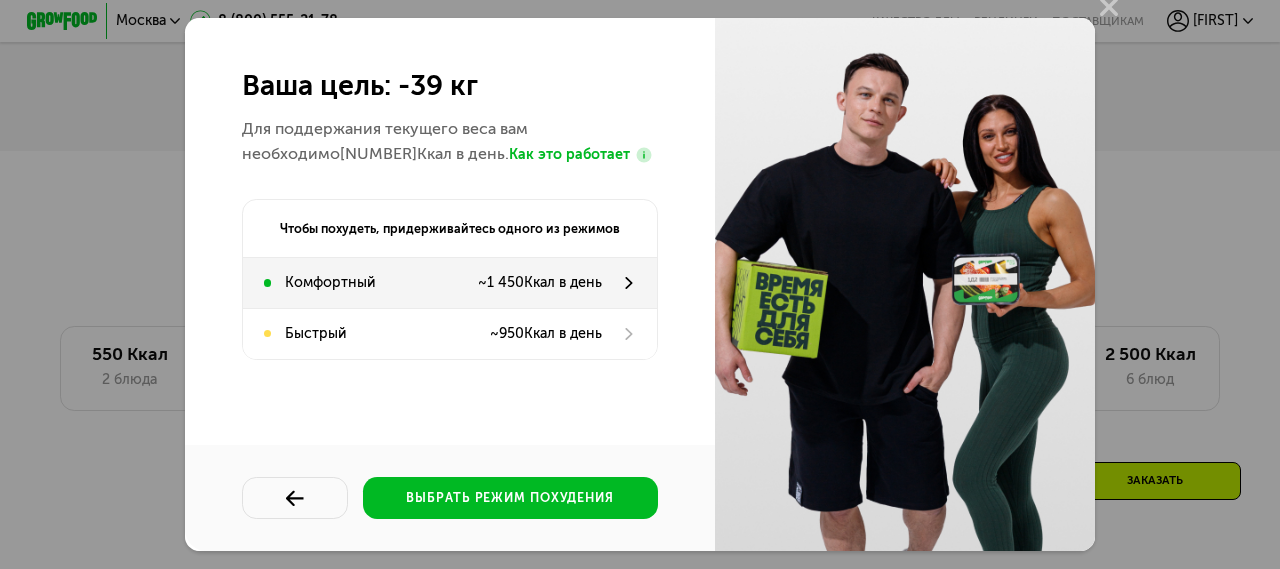 click on "~  1 450  Ккал в день" at bounding box center (540, 282) 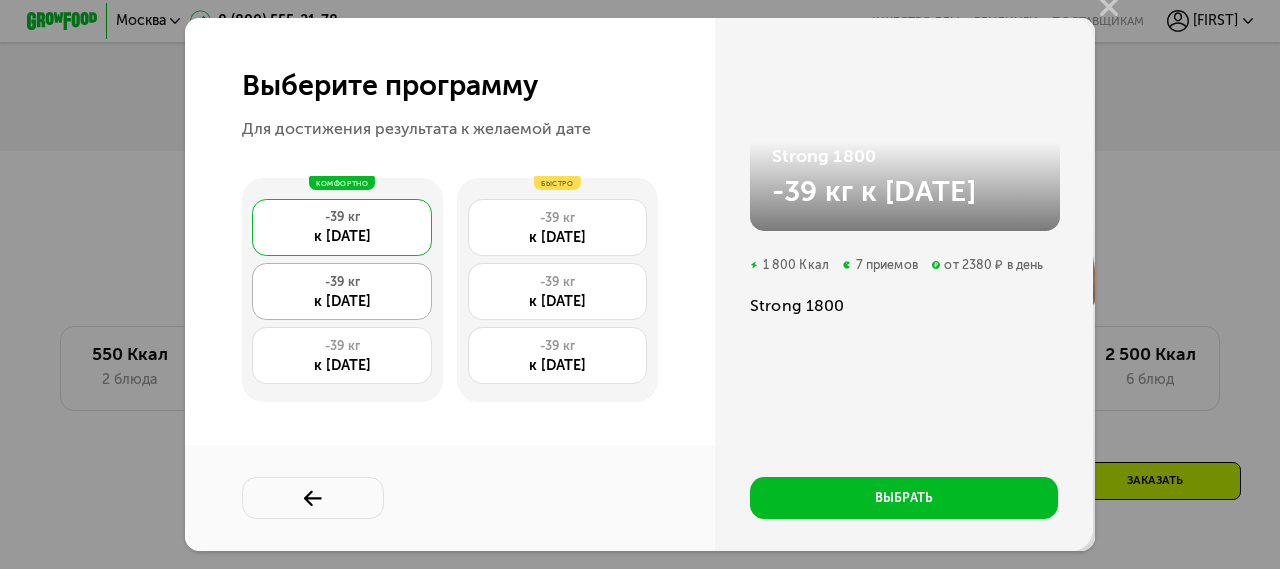 click on "к [DATE]" at bounding box center (342, 301) 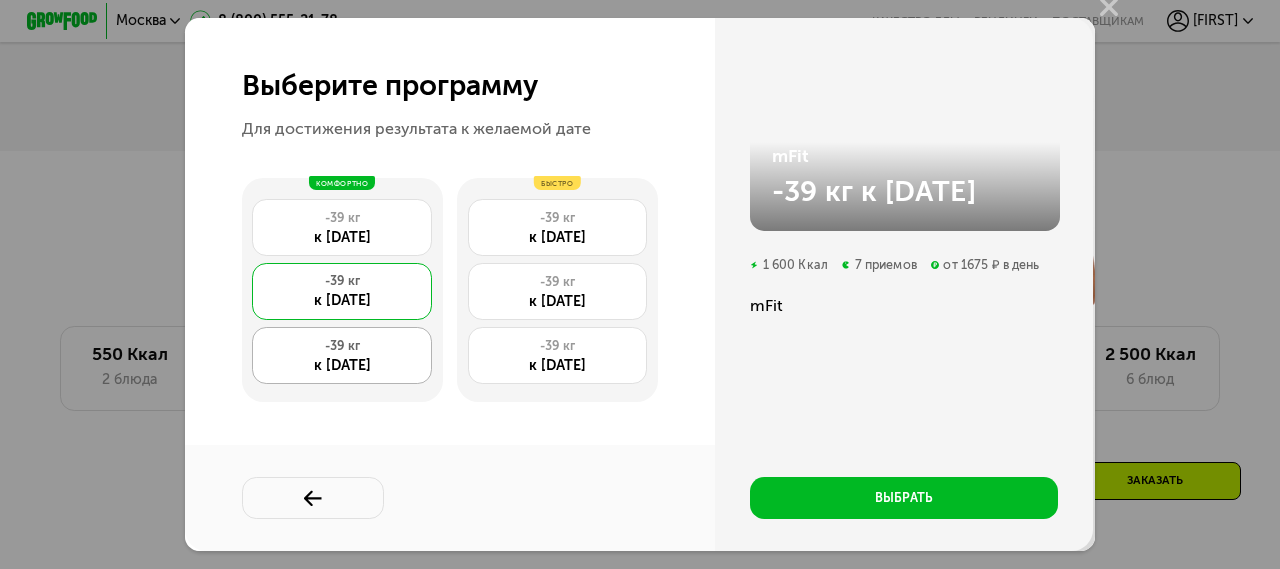 click on "-39 кг" at bounding box center [342, 346] 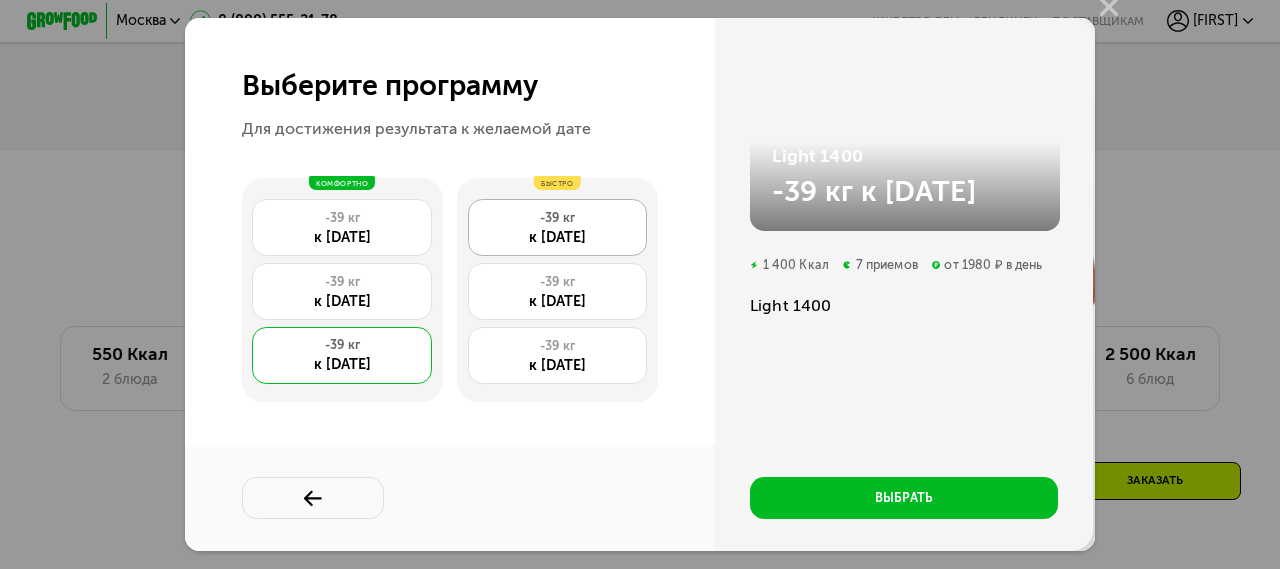 click on "-39 кг" at bounding box center [557, 218] 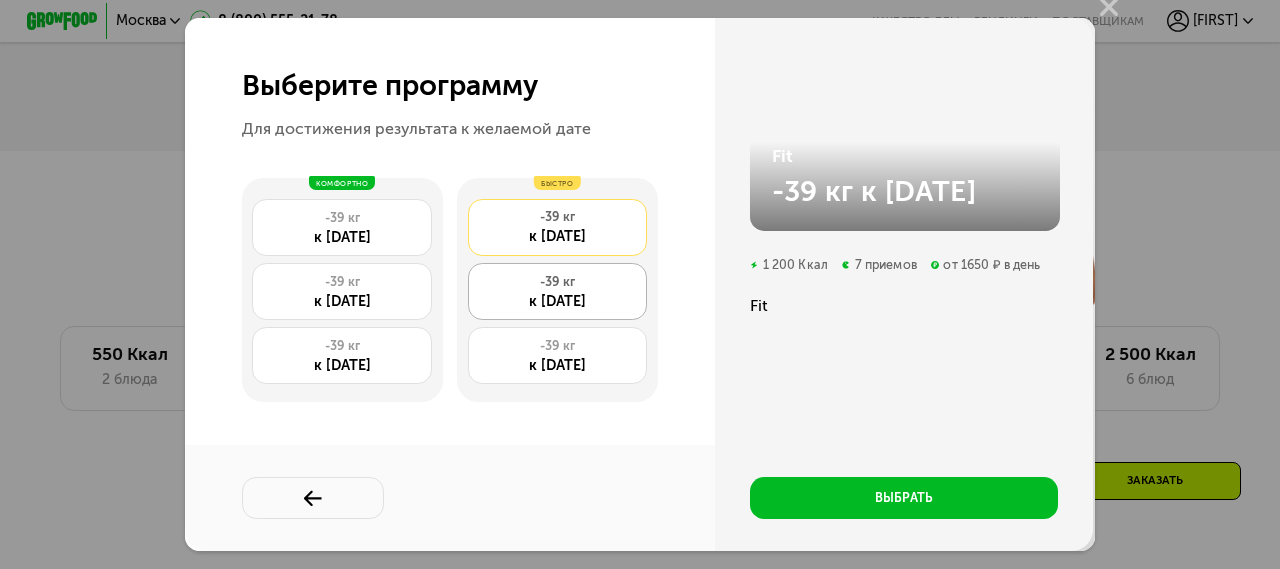 click on "-39 кг" at bounding box center [557, 282] 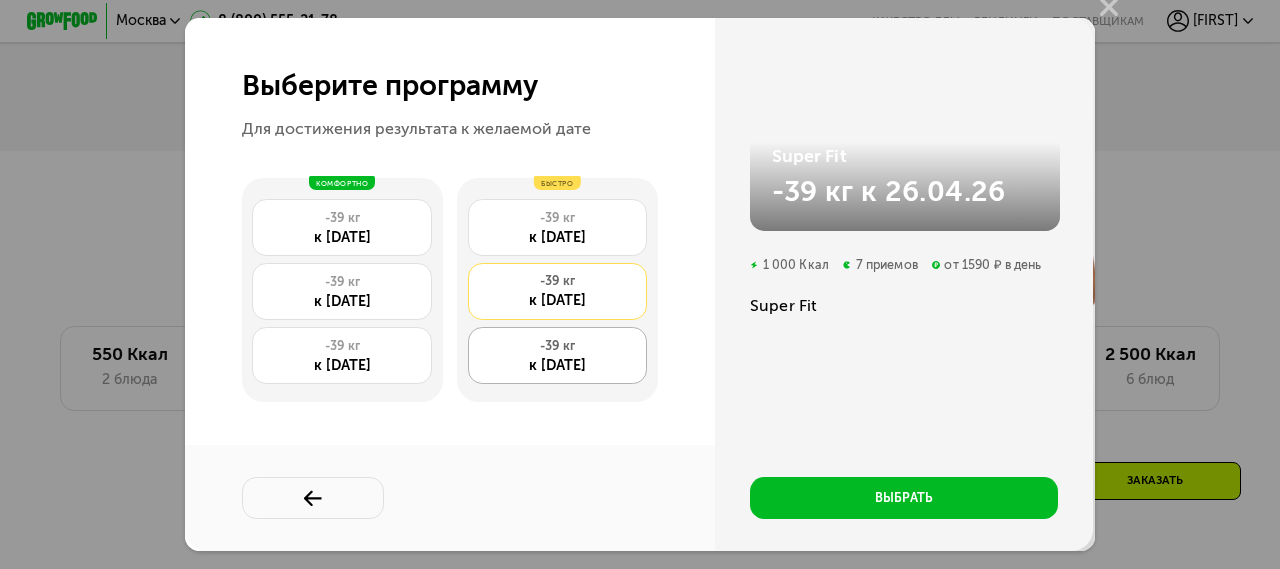 click on "к [DATE]" at bounding box center [557, 365] 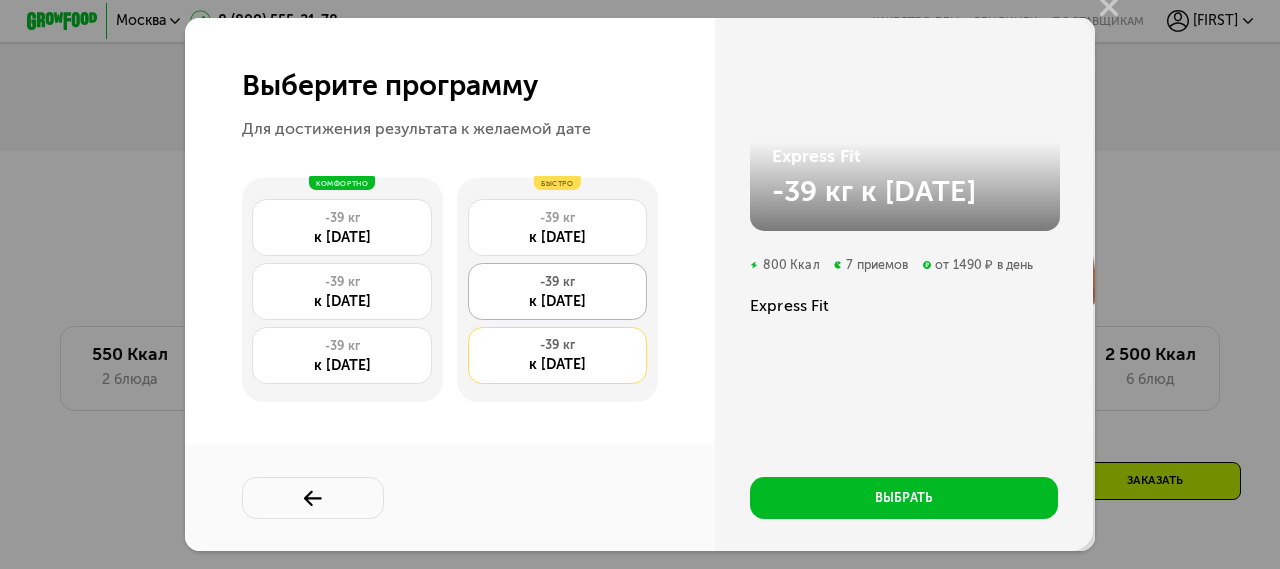 click on "к [DATE]" at bounding box center [557, 301] 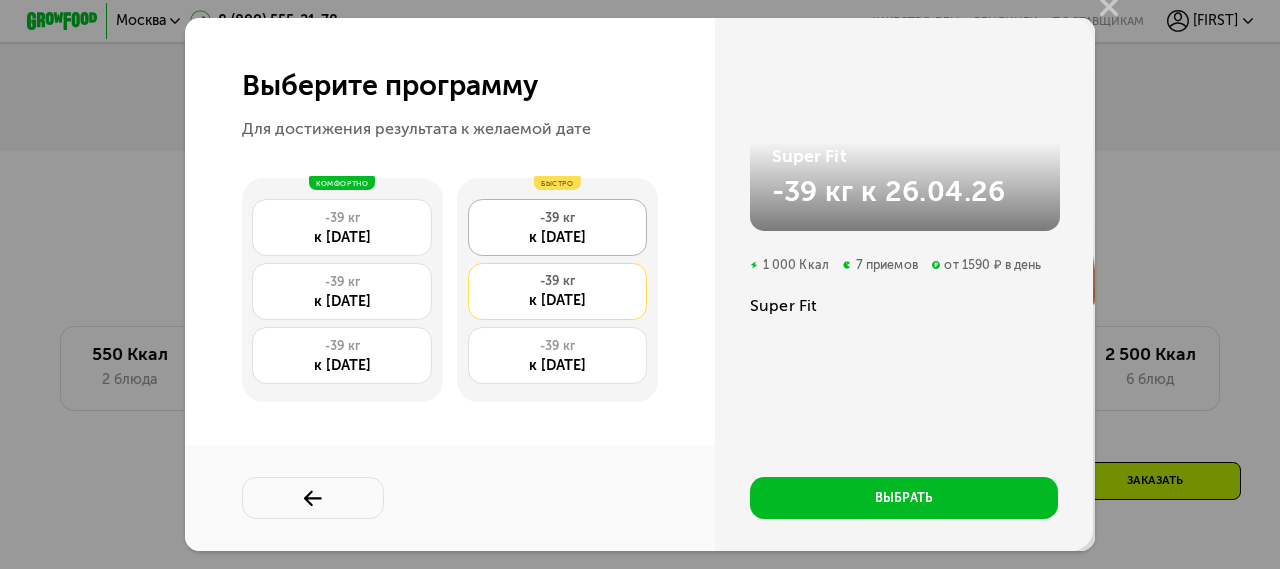 click on "к [DATE]" at bounding box center (557, 237) 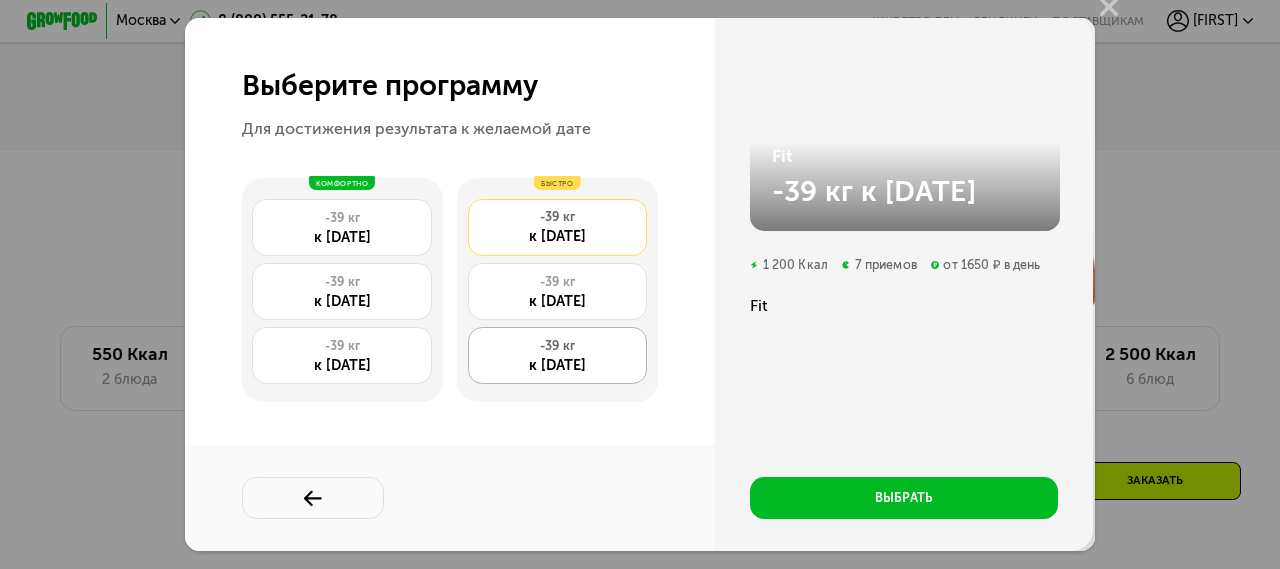 click on "-39 кг" at bounding box center (557, 346) 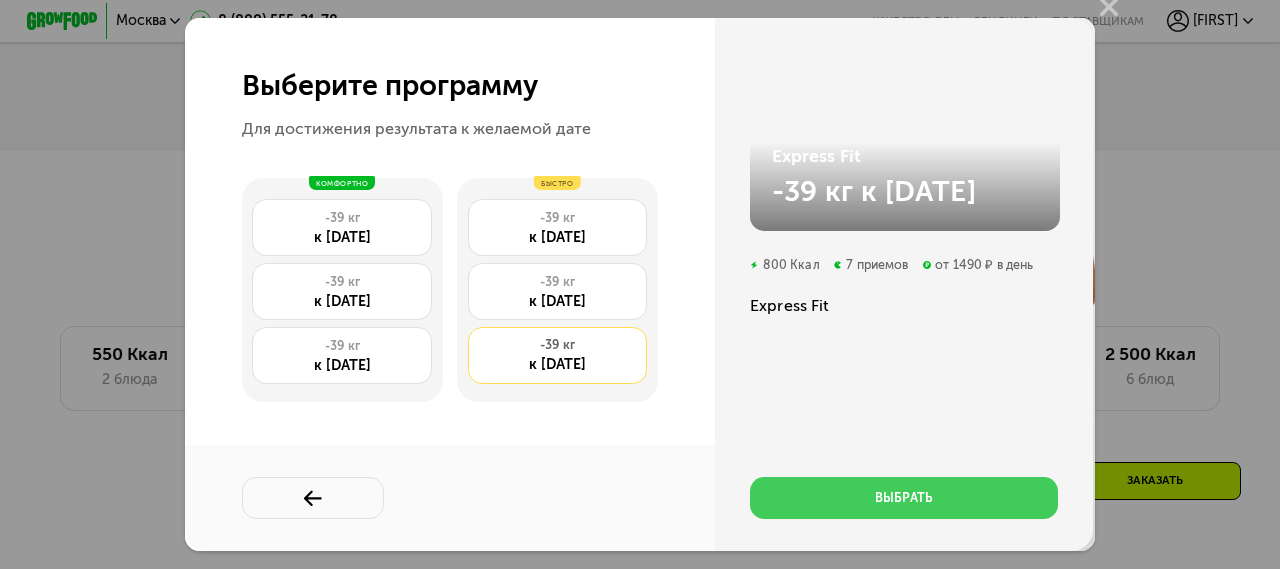 click on "выбрать" at bounding box center (904, 498) 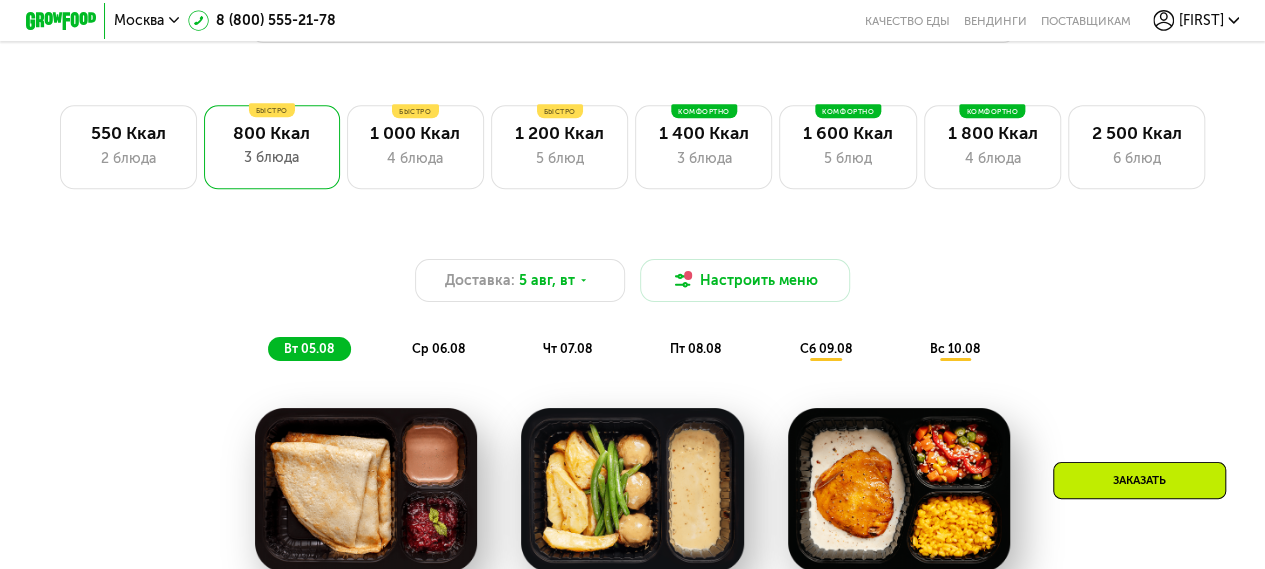 scroll, scrollTop: 1177, scrollLeft: 0, axis: vertical 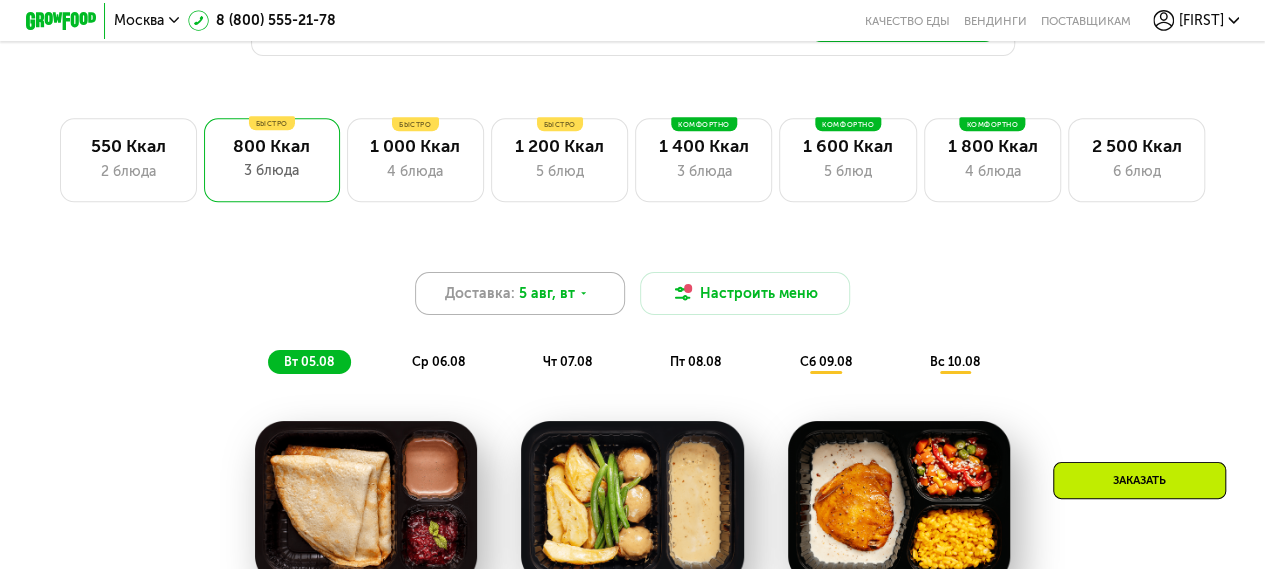 click on "5 авг, вт" at bounding box center [547, 293] 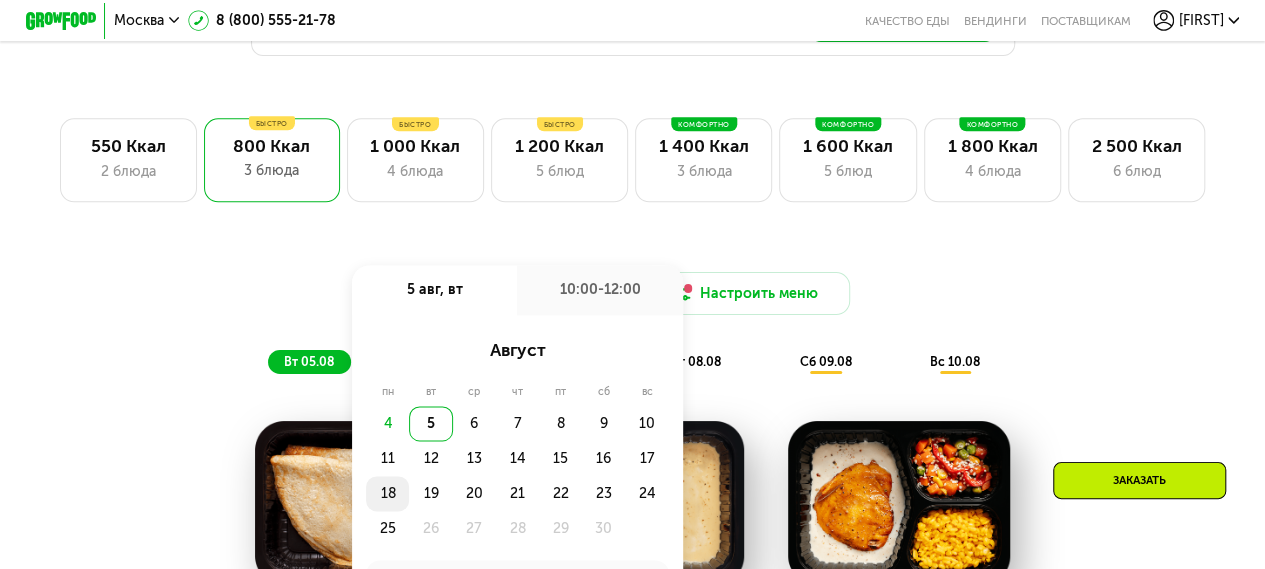 click on "18" 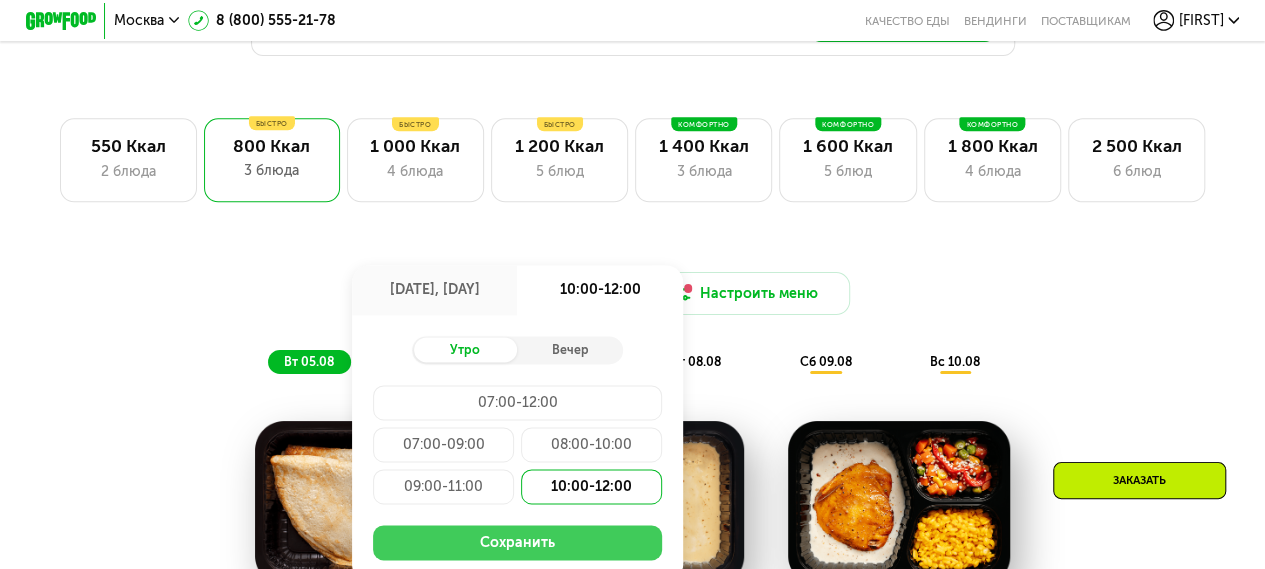 click on "Сохранить" at bounding box center [517, 542] 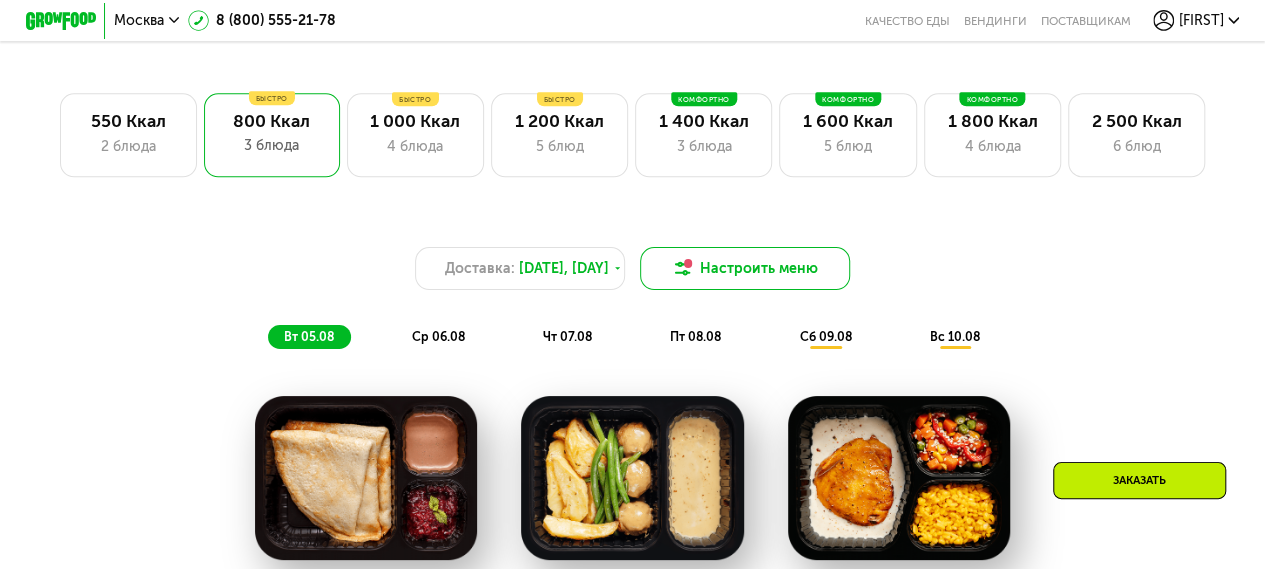 scroll, scrollTop: 1177, scrollLeft: 0, axis: vertical 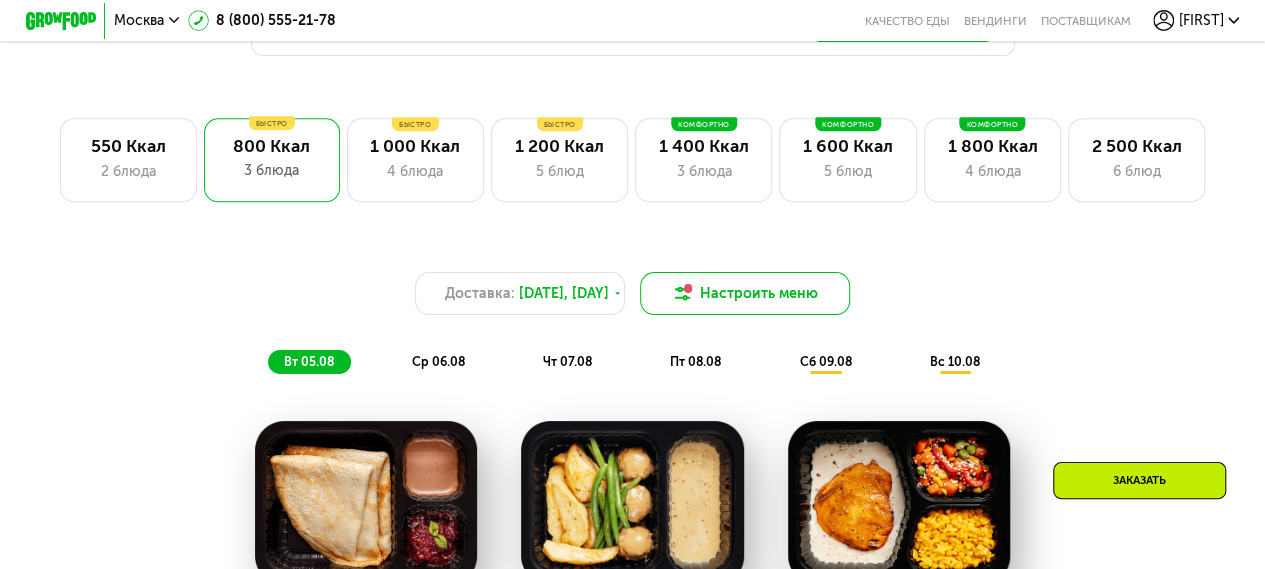 click on "Настроить меню" at bounding box center (745, 293) 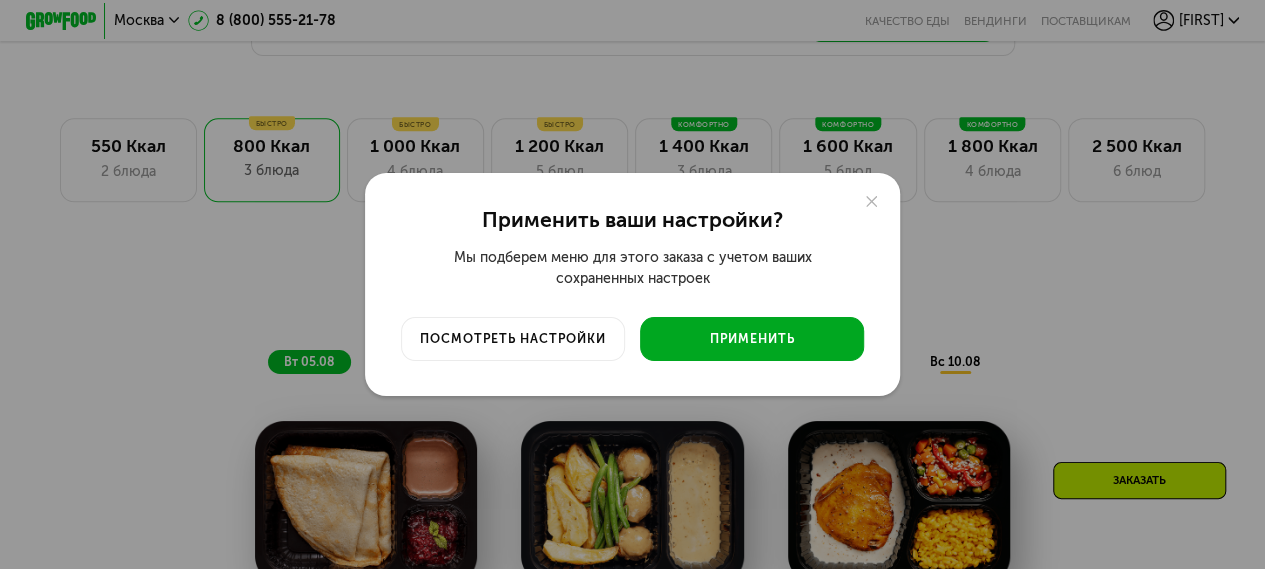 click on "Применить" at bounding box center (752, 339) 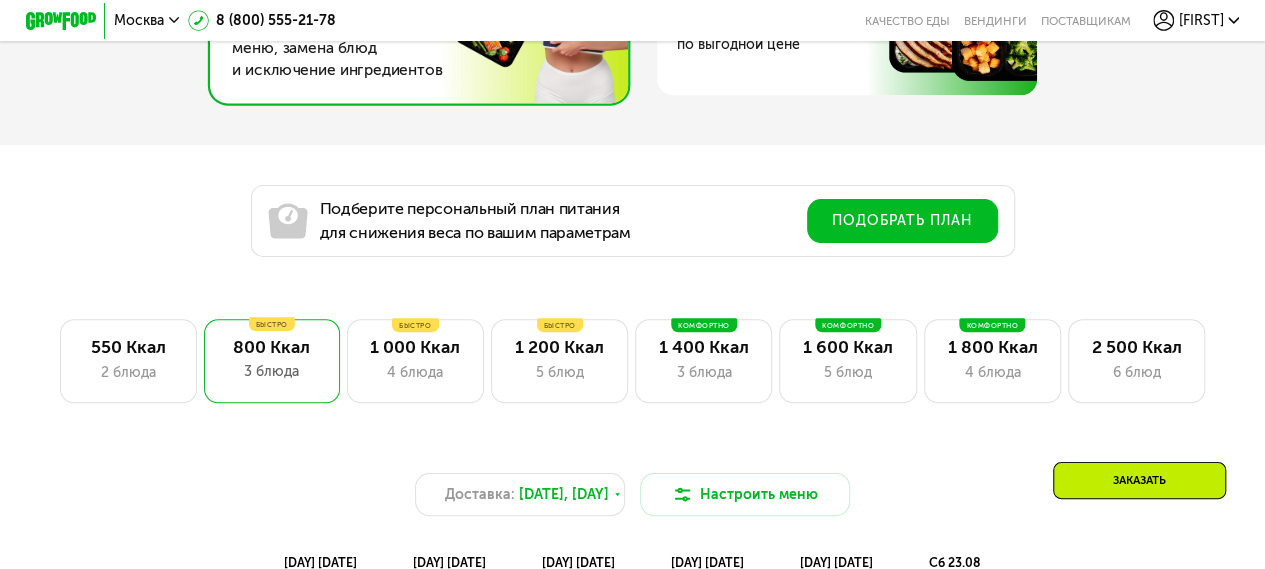 scroll, scrollTop: 977, scrollLeft: 0, axis: vertical 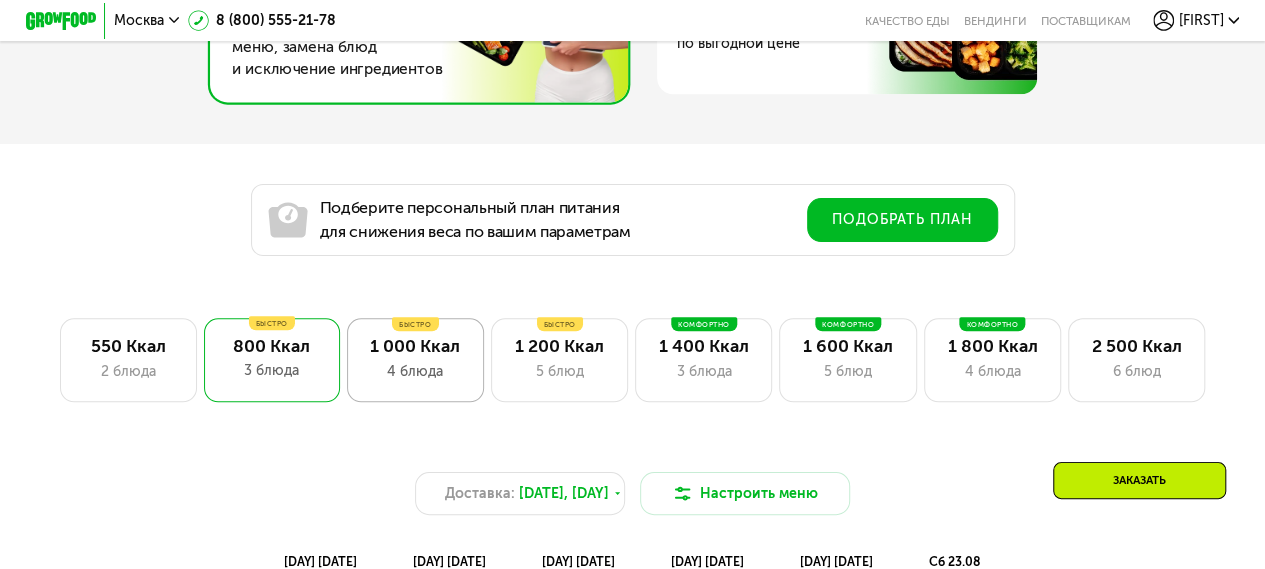 click on "1 000 Ккал" at bounding box center [415, 346] 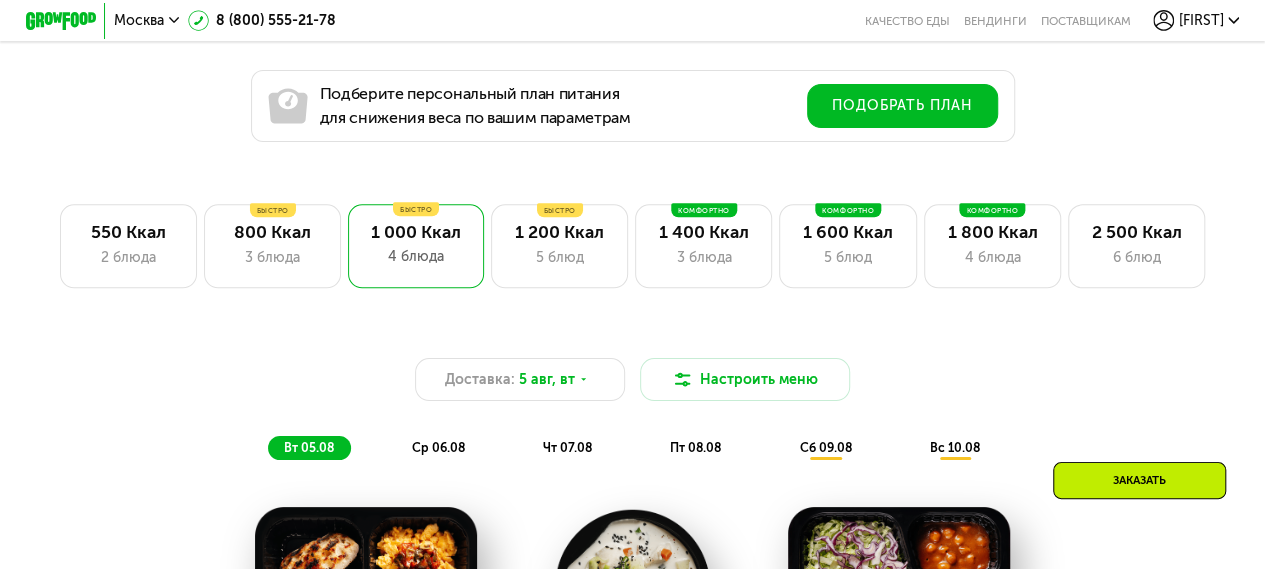 scroll, scrollTop: 1077, scrollLeft: 0, axis: vertical 